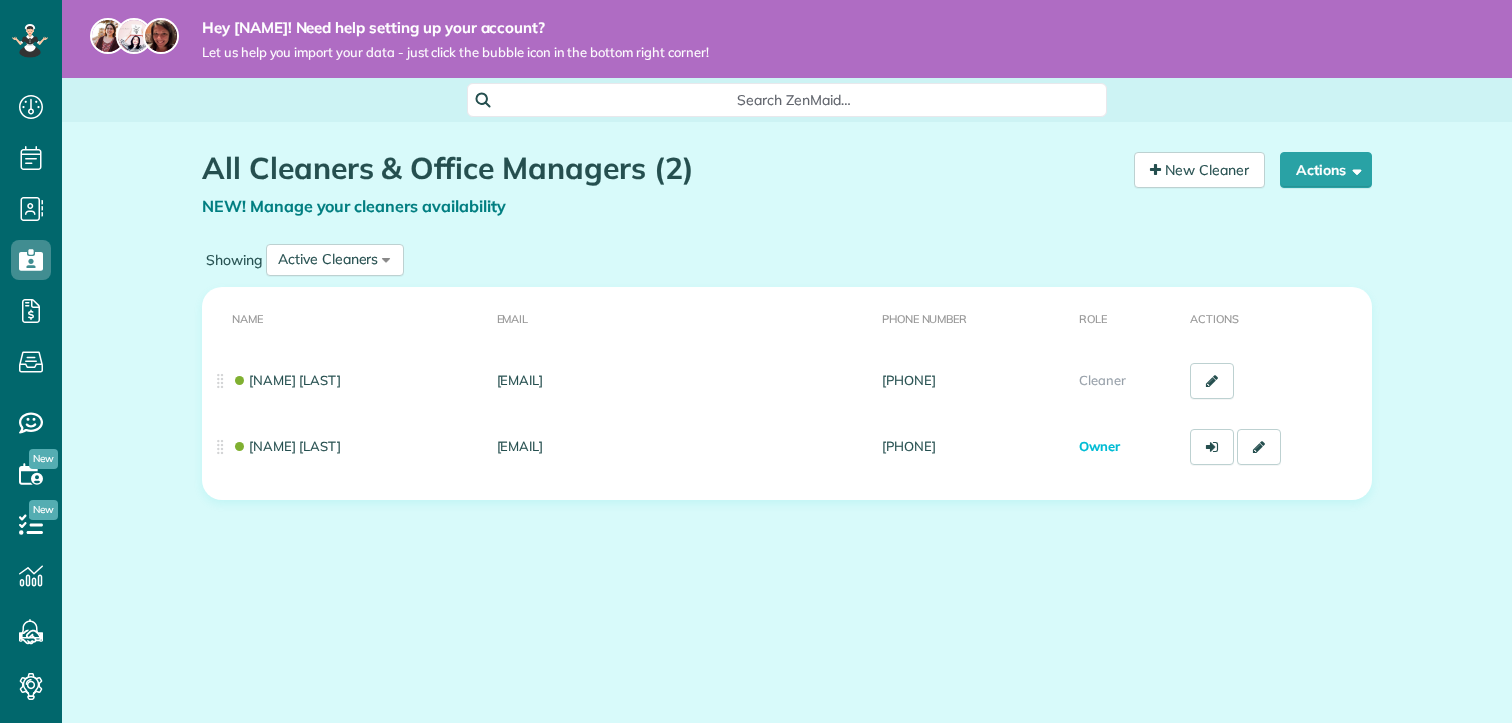 scroll, scrollTop: 0, scrollLeft: 0, axis: both 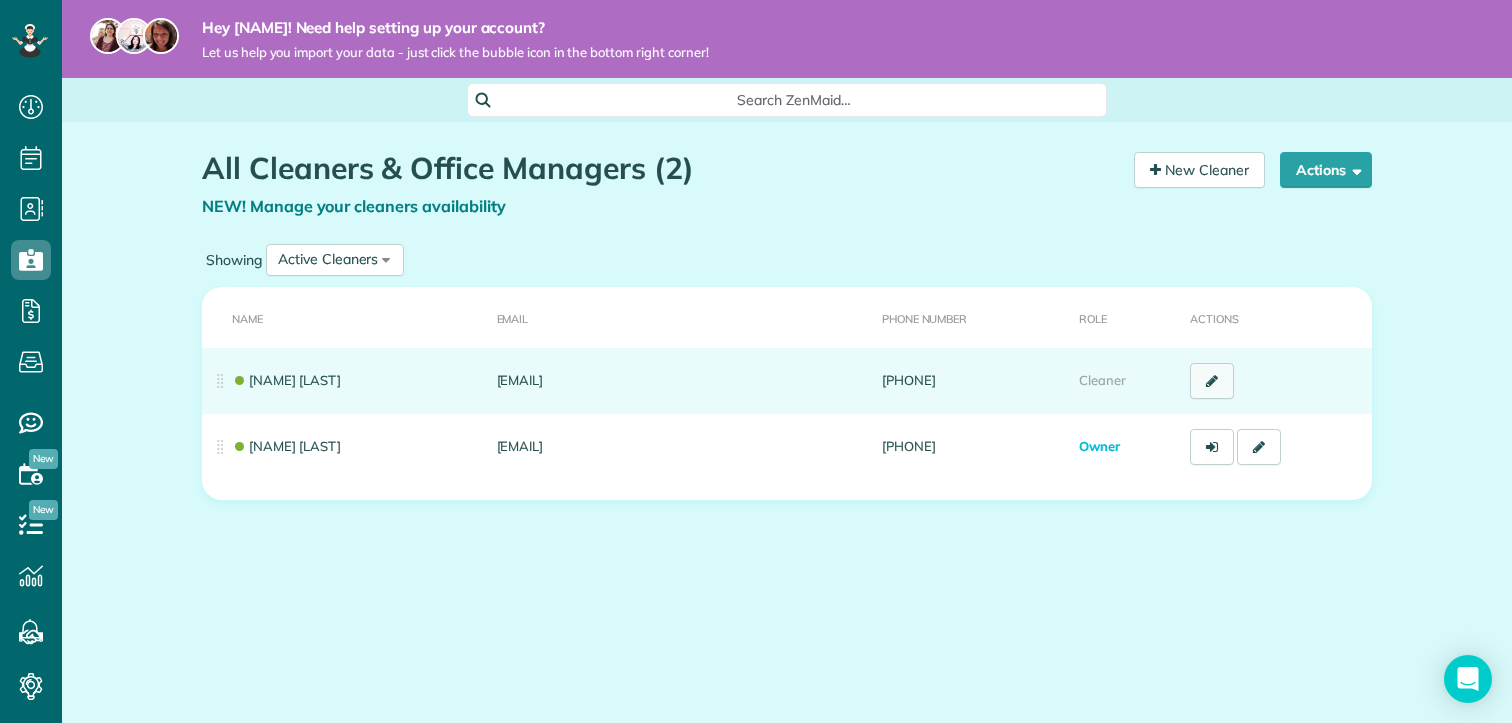 click at bounding box center [1212, 381] 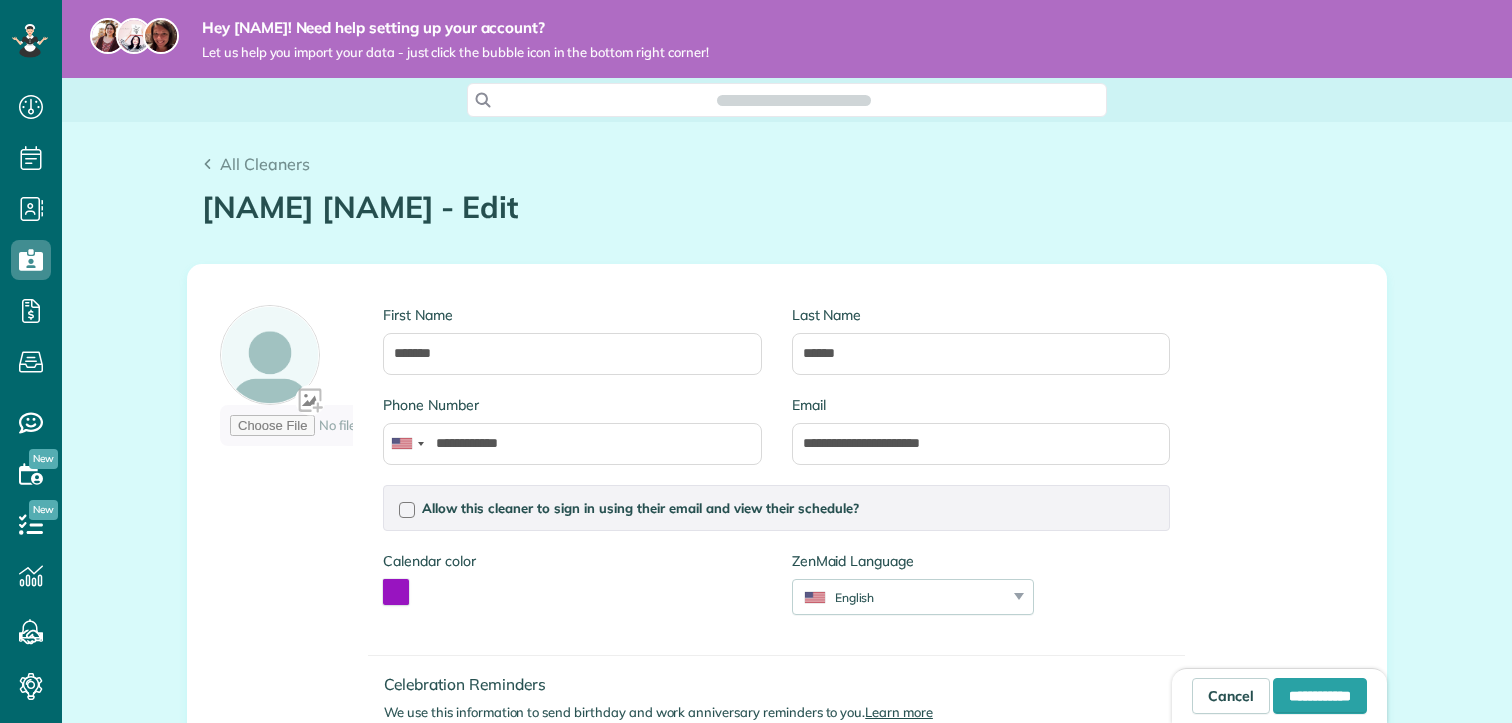 scroll, scrollTop: 0, scrollLeft: 0, axis: both 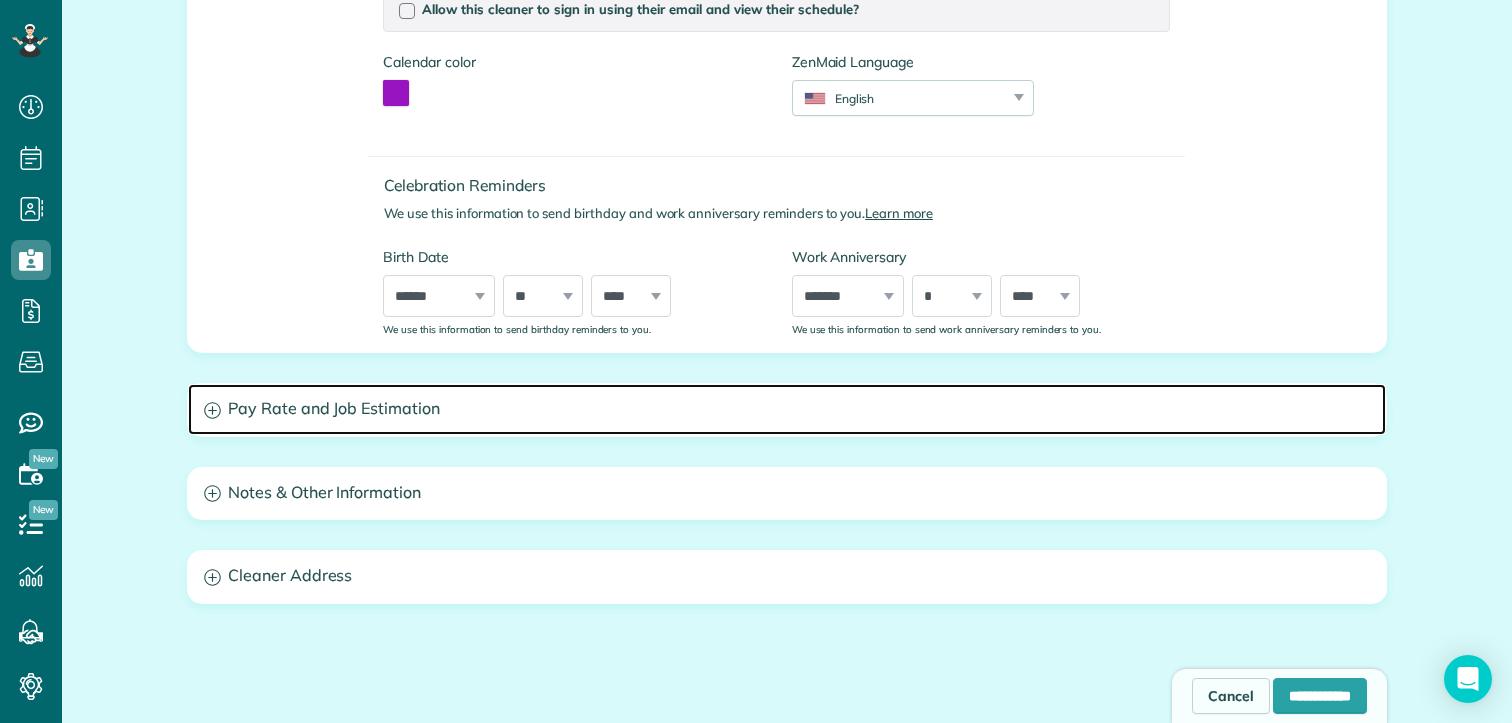click on "Pay Rate and Job Estimation" at bounding box center [787, 409] 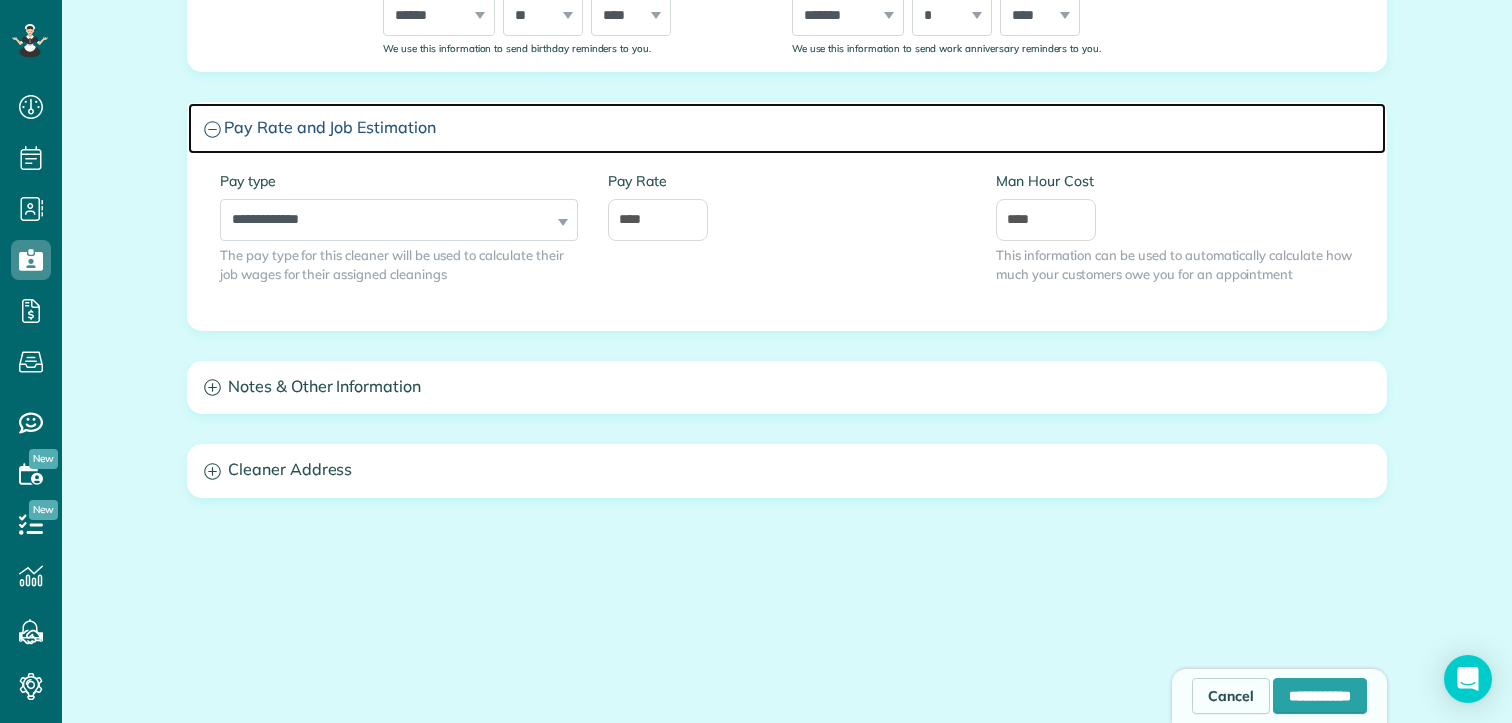 scroll, scrollTop: 784, scrollLeft: 0, axis: vertical 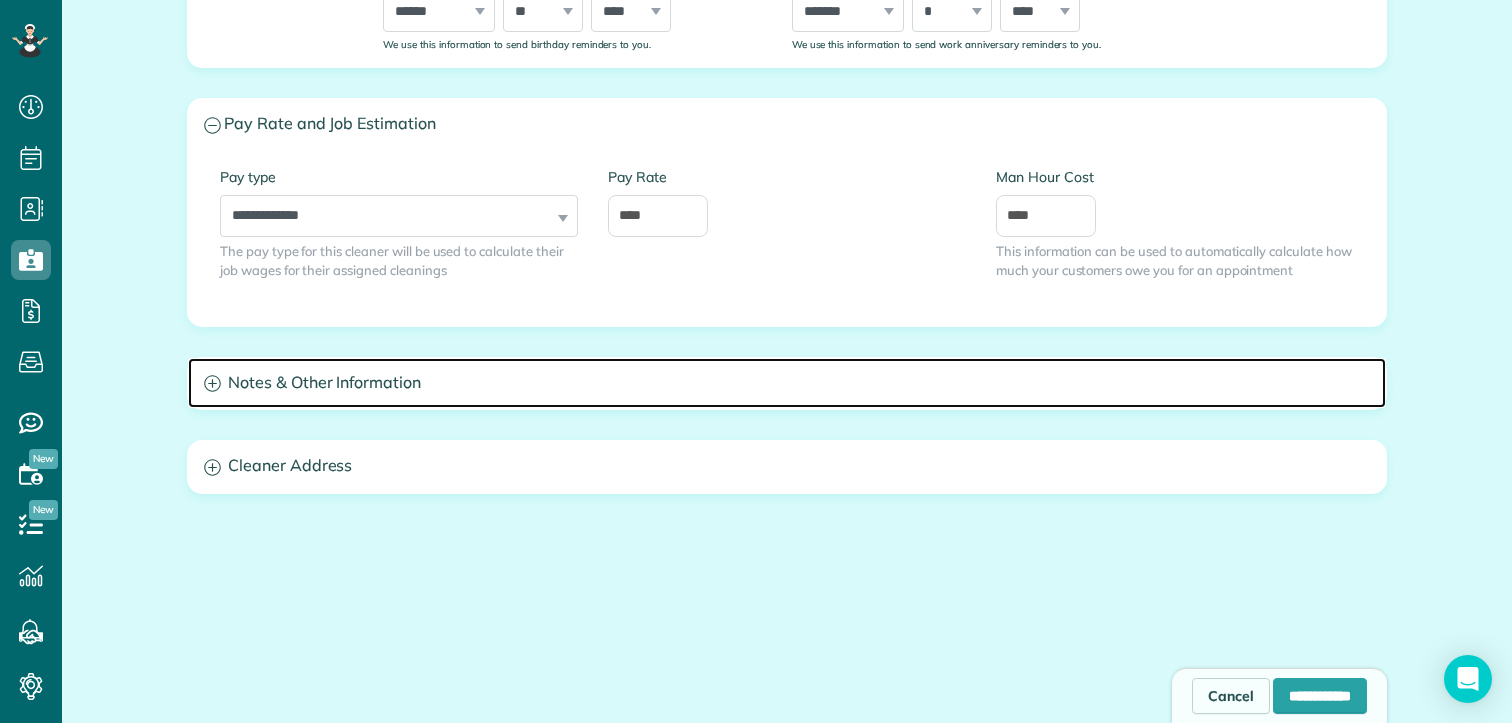 click on "Notes & Other Information" at bounding box center (787, 383) 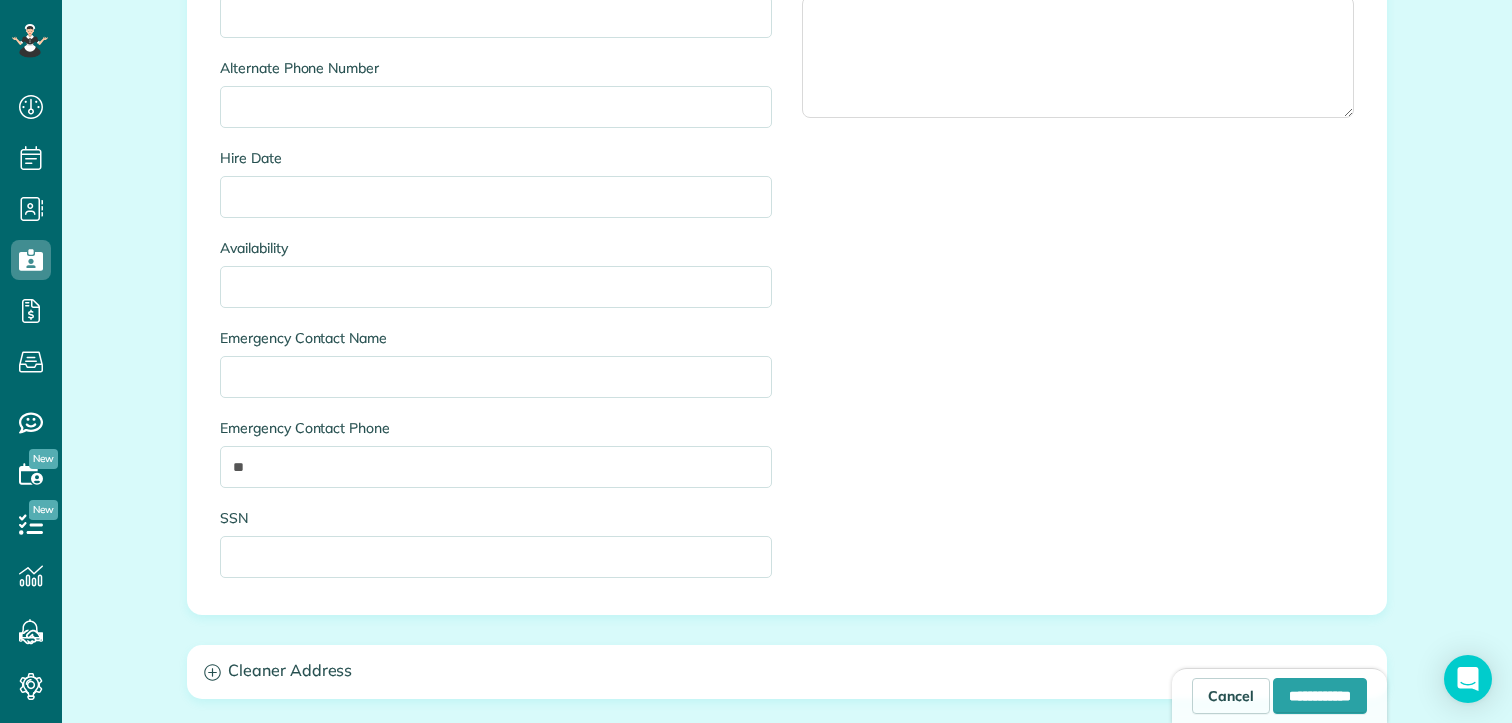 scroll, scrollTop: 1521, scrollLeft: 0, axis: vertical 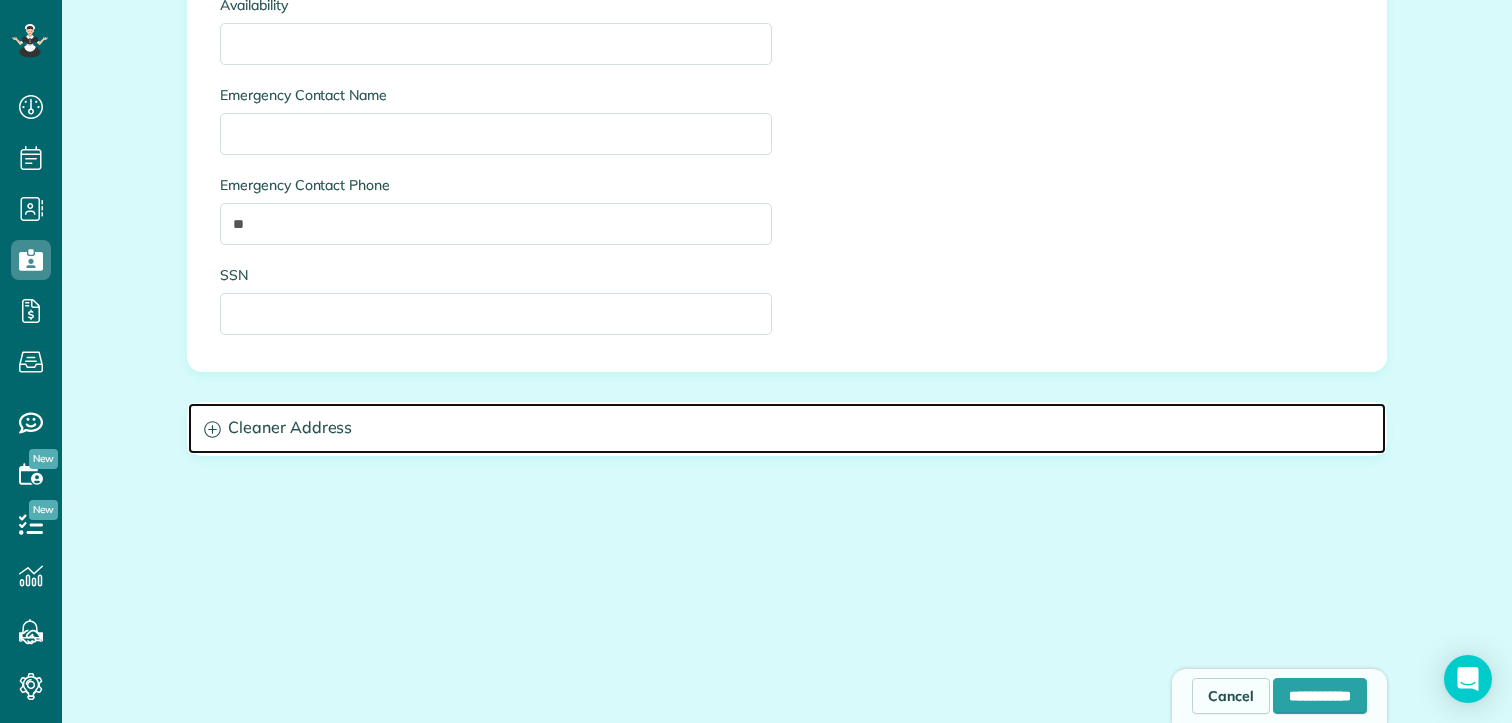 click on "Cleaner Address" at bounding box center (787, 428) 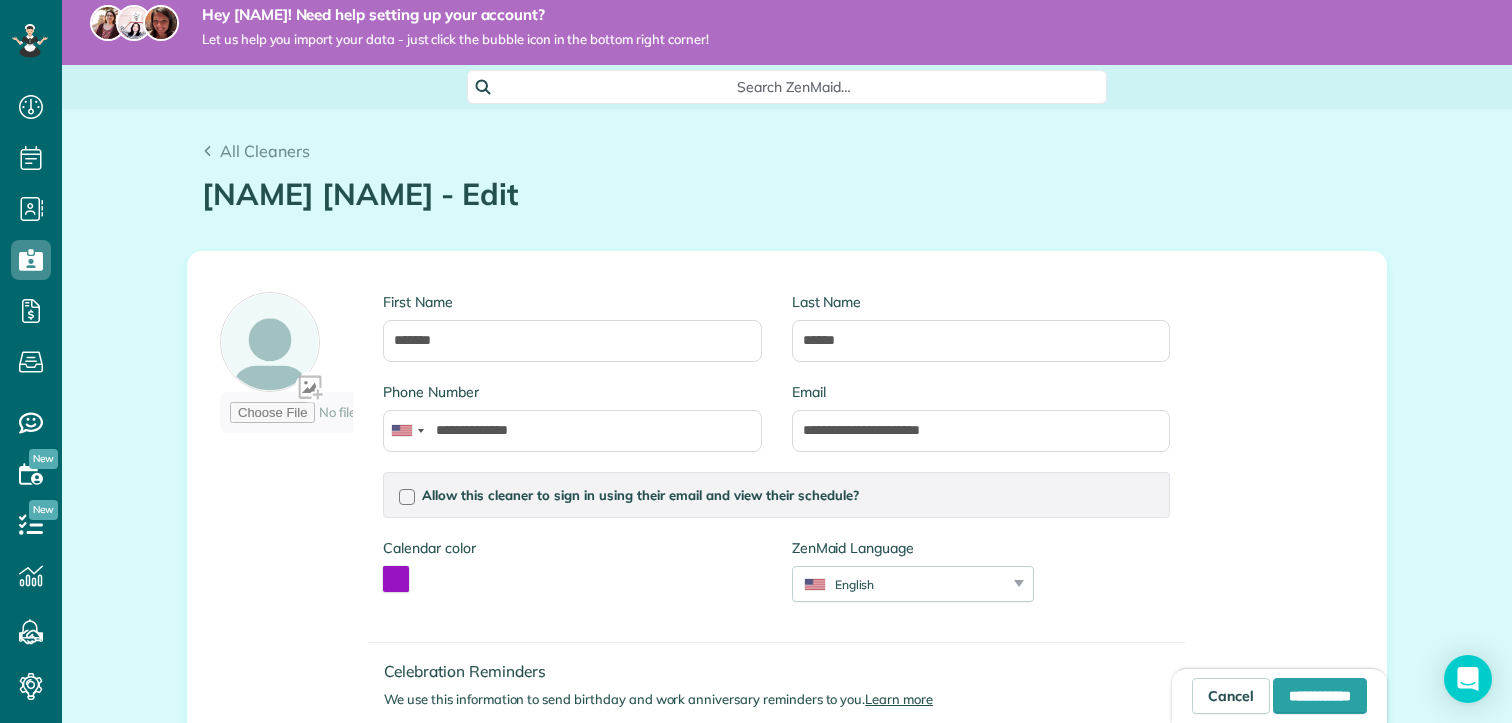 scroll, scrollTop: 0, scrollLeft: 0, axis: both 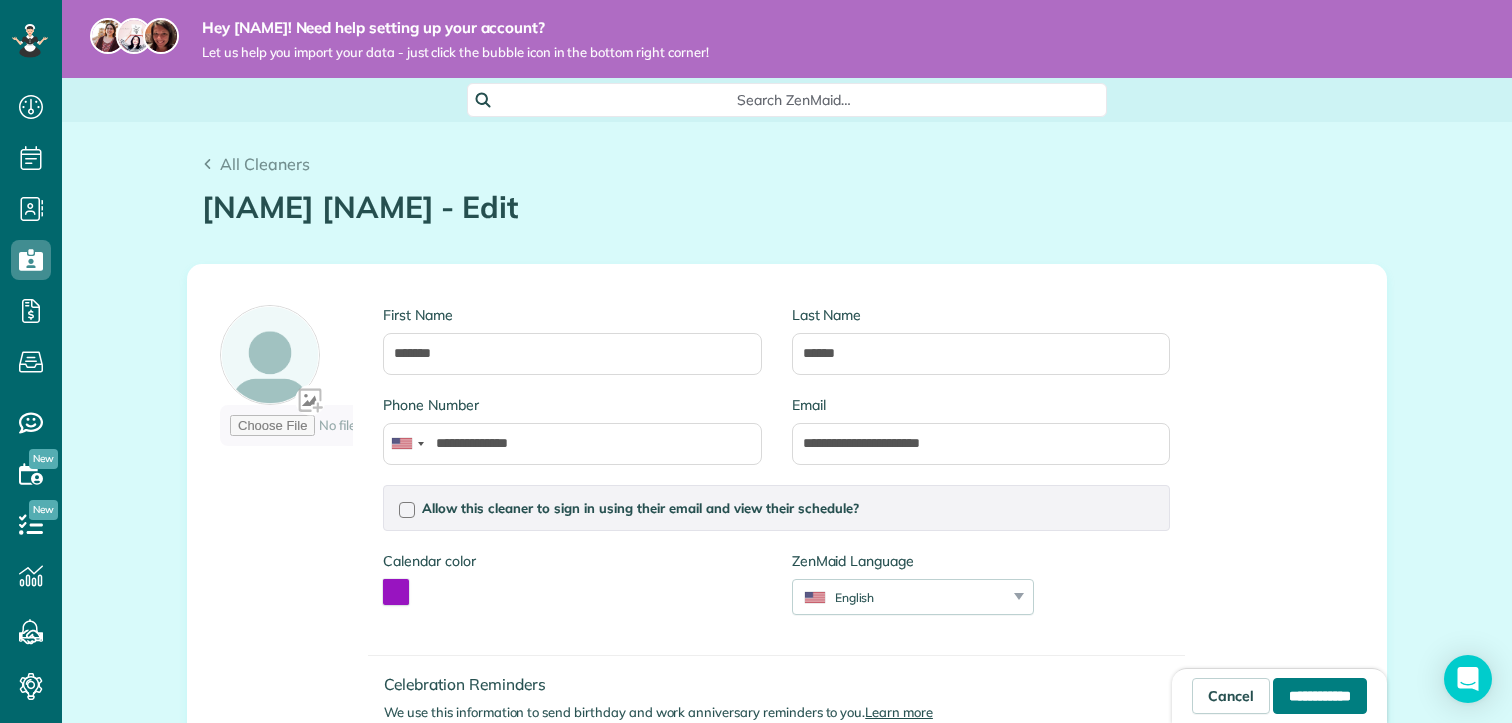 click on "**********" at bounding box center [1320, 696] 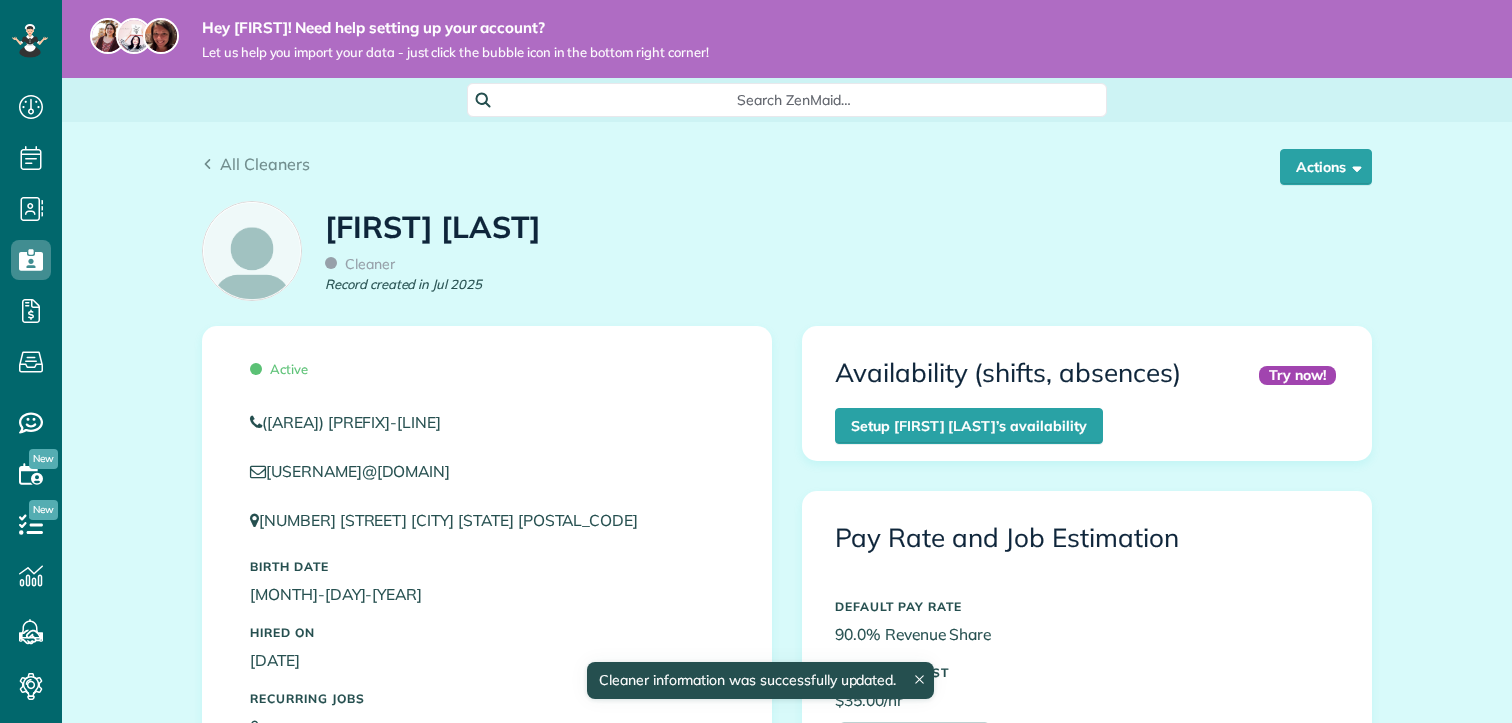 scroll, scrollTop: 0, scrollLeft: 0, axis: both 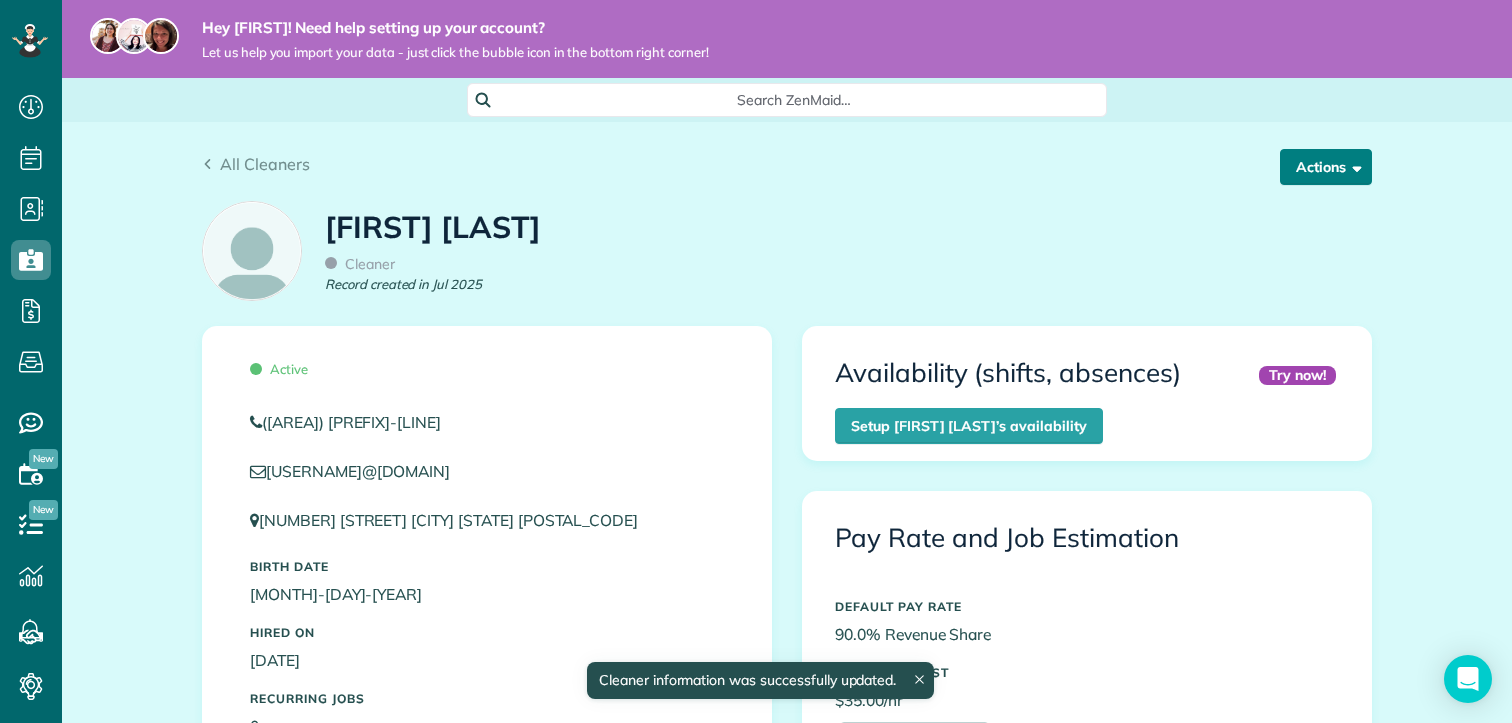 click at bounding box center (1353, 166) 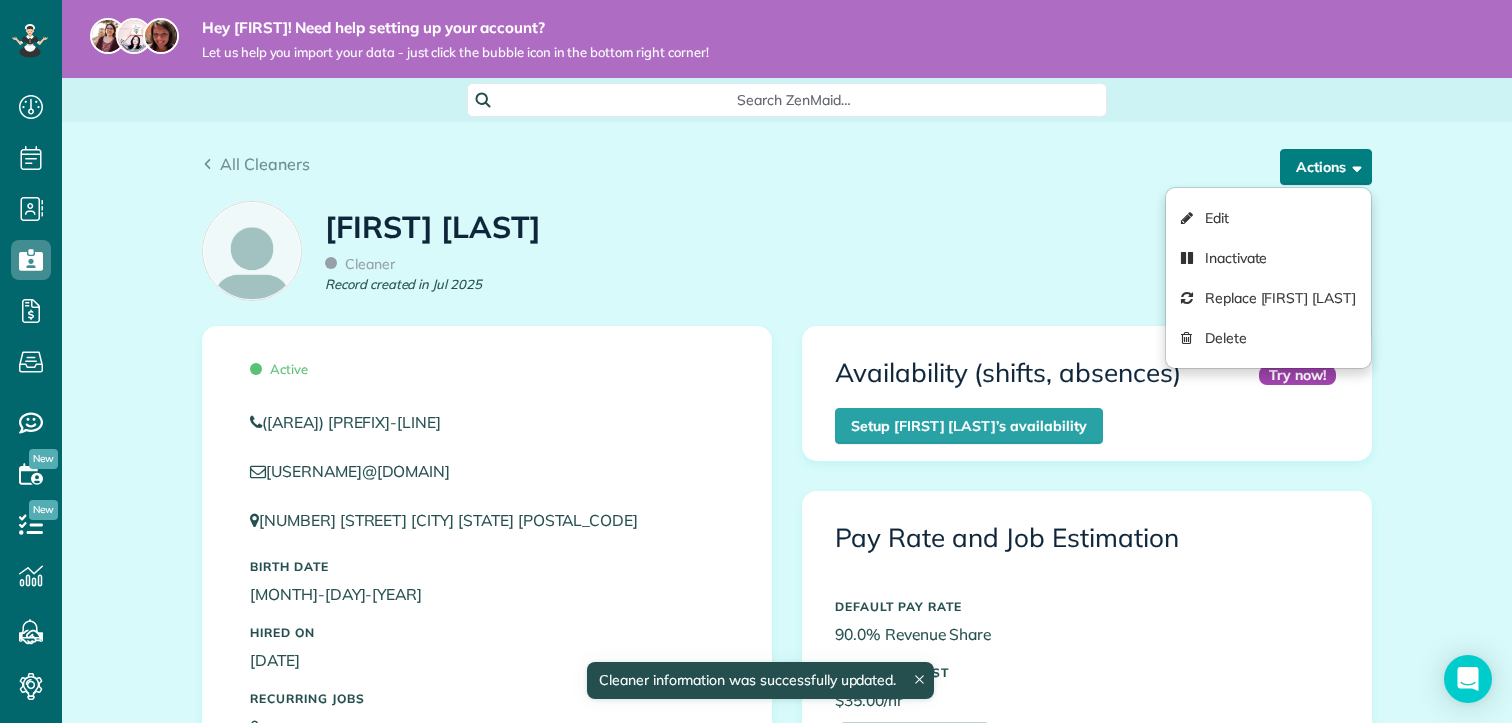 click at bounding box center (1353, 166) 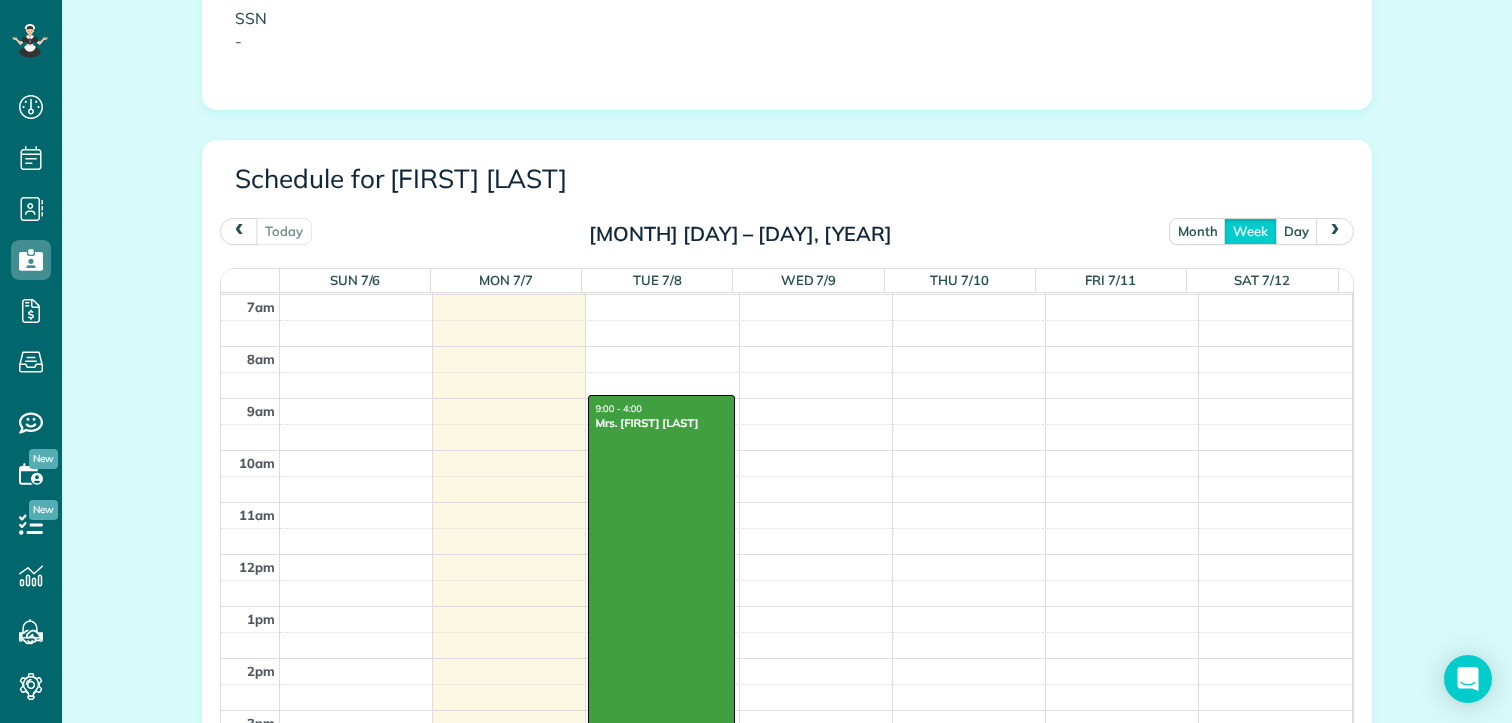 scroll, scrollTop: 1267, scrollLeft: 0, axis: vertical 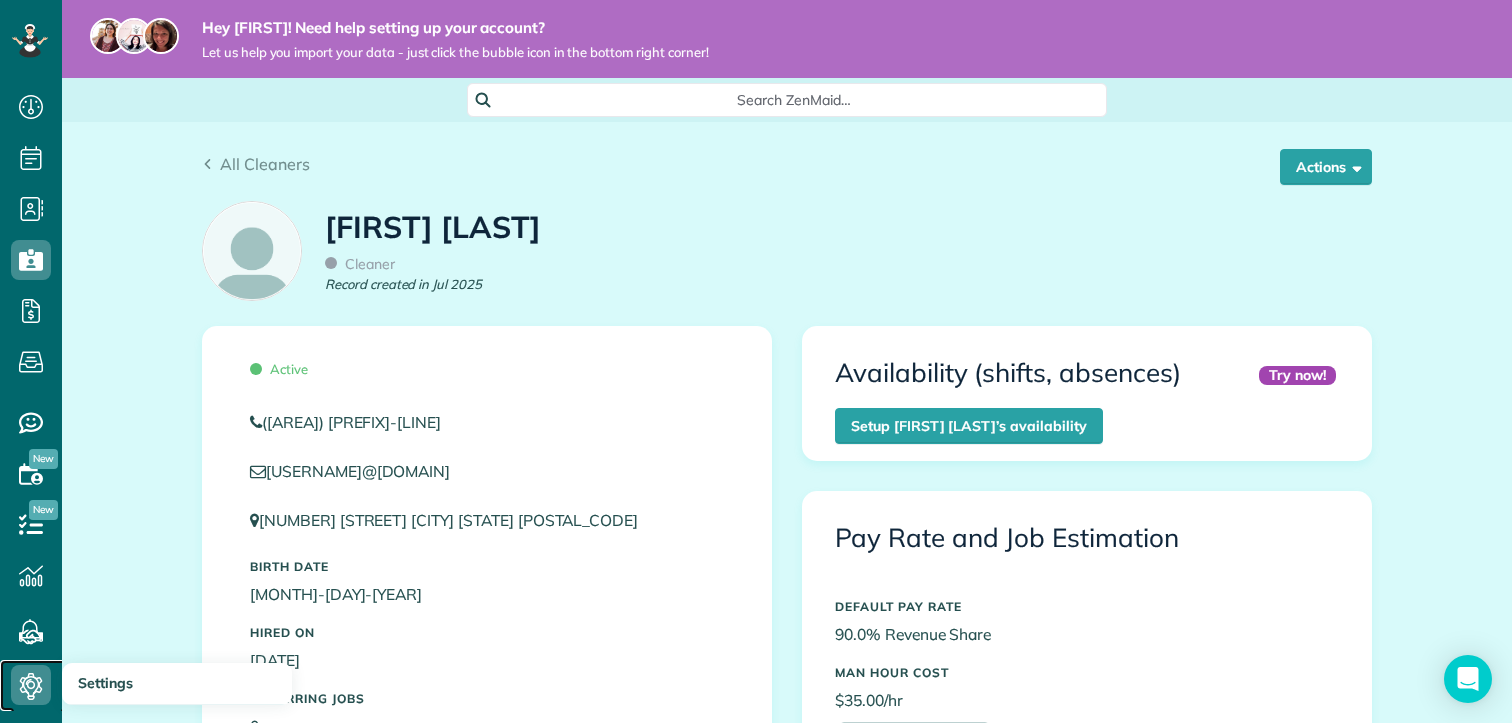 click at bounding box center (31, 685) 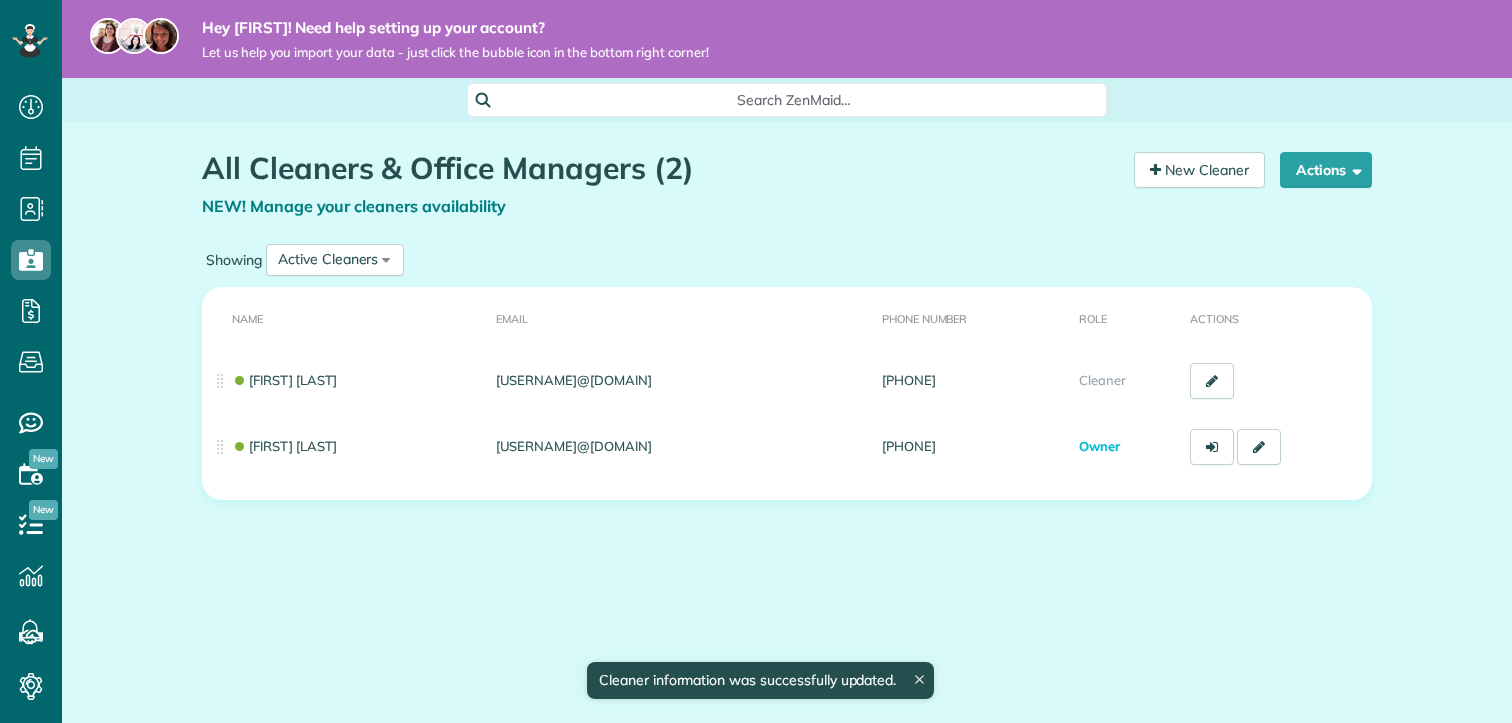 scroll, scrollTop: 0, scrollLeft: 0, axis: both 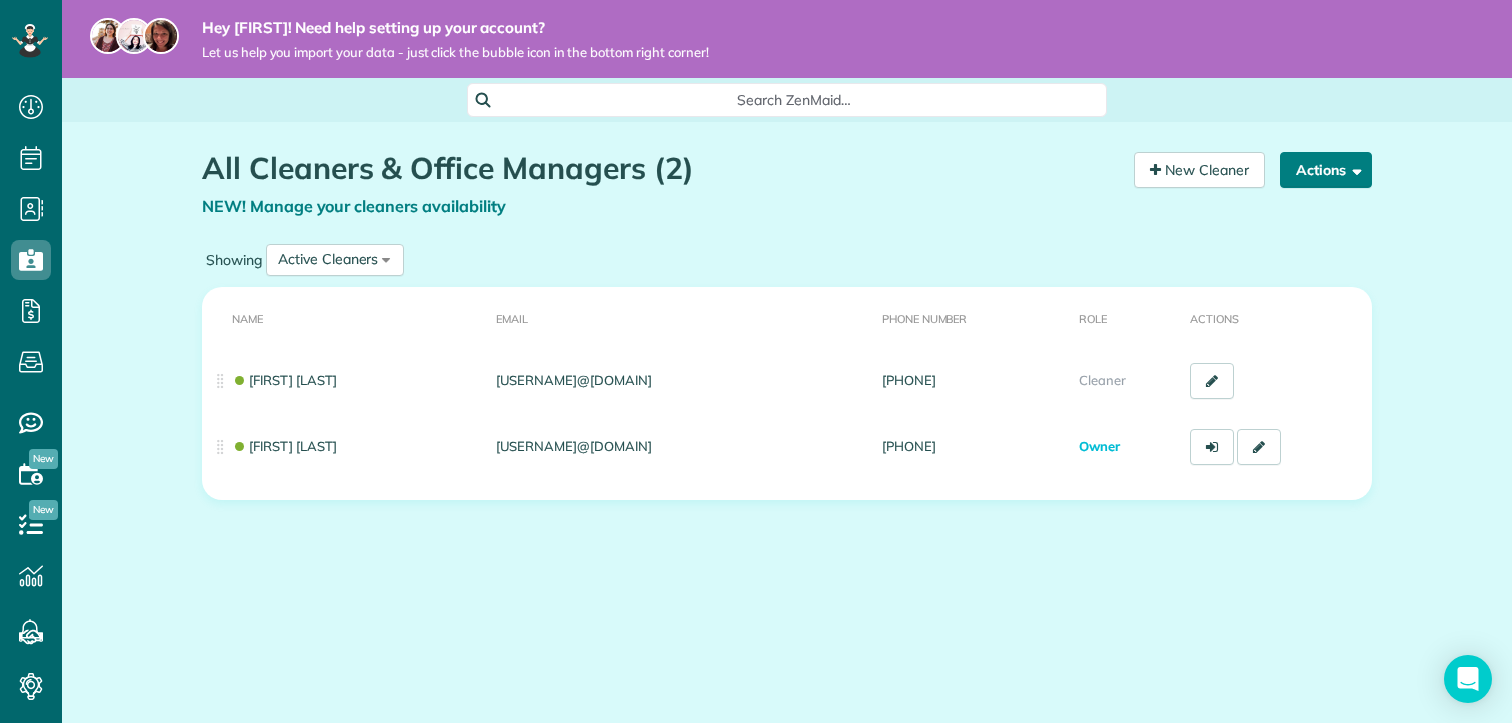 click on "Actions" at bounding box center (1326, 170) 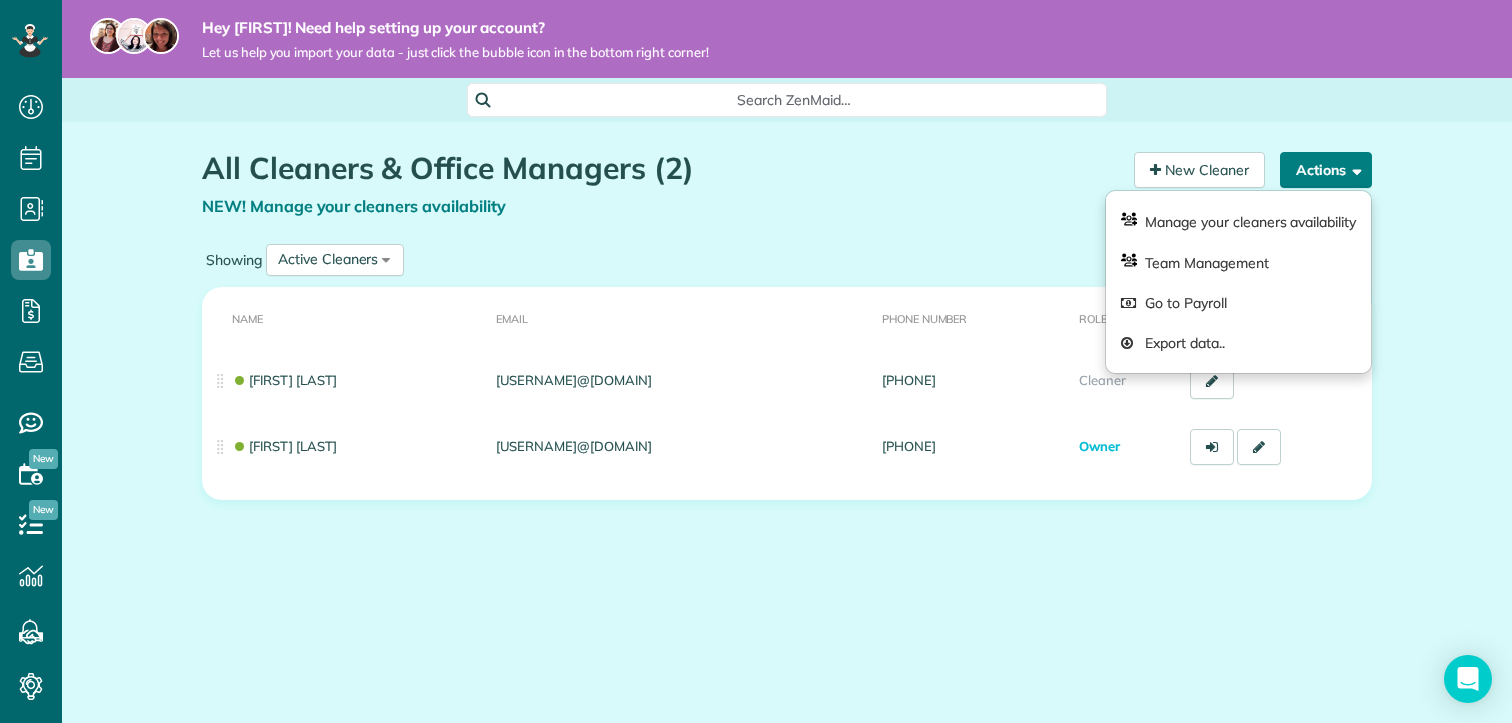 click on "Actions" at bounding box center [1326, 170] 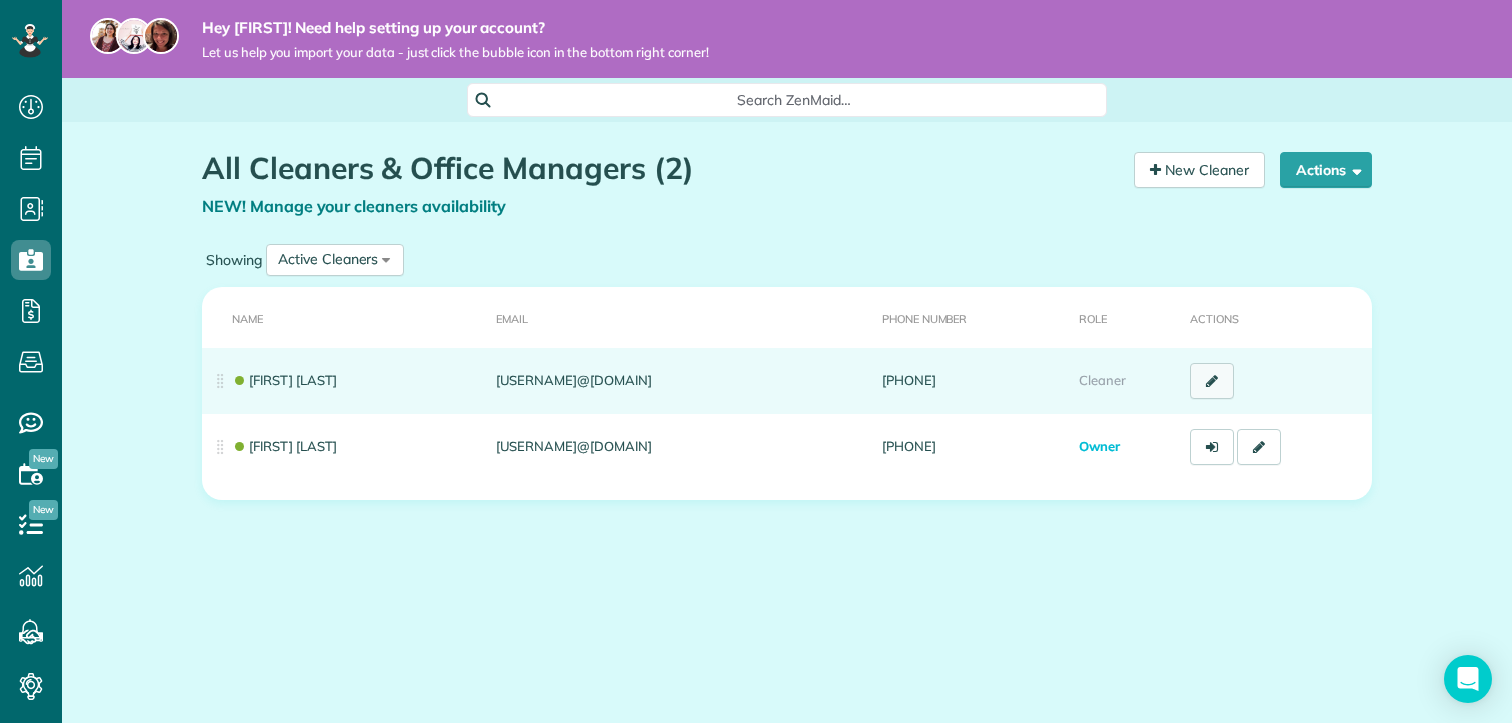 click at bounding box center (1212, 381) 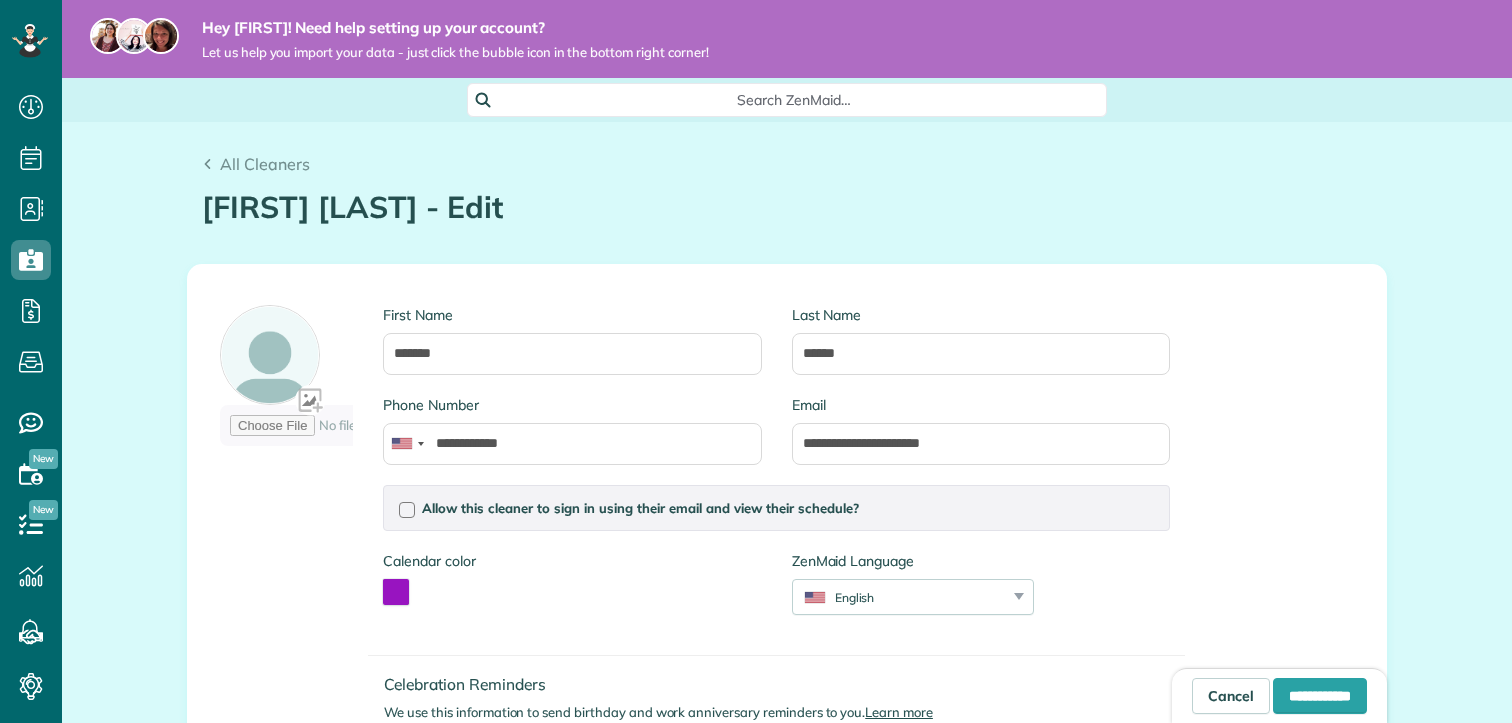 scroll, scrollTop: 0, scrollLeft: 0, axis: both 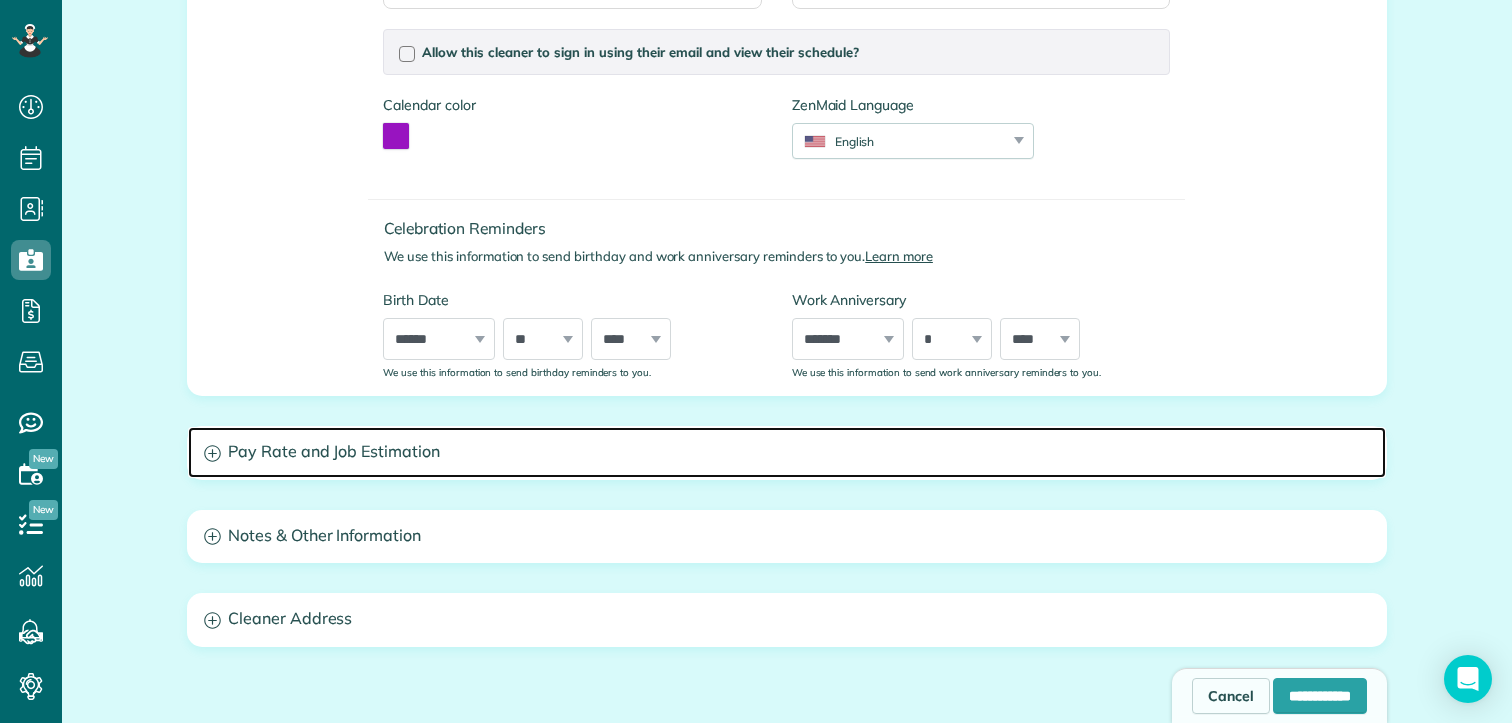 click on "Pay Rate and Job Estimation" at bounding box center (787, 452) 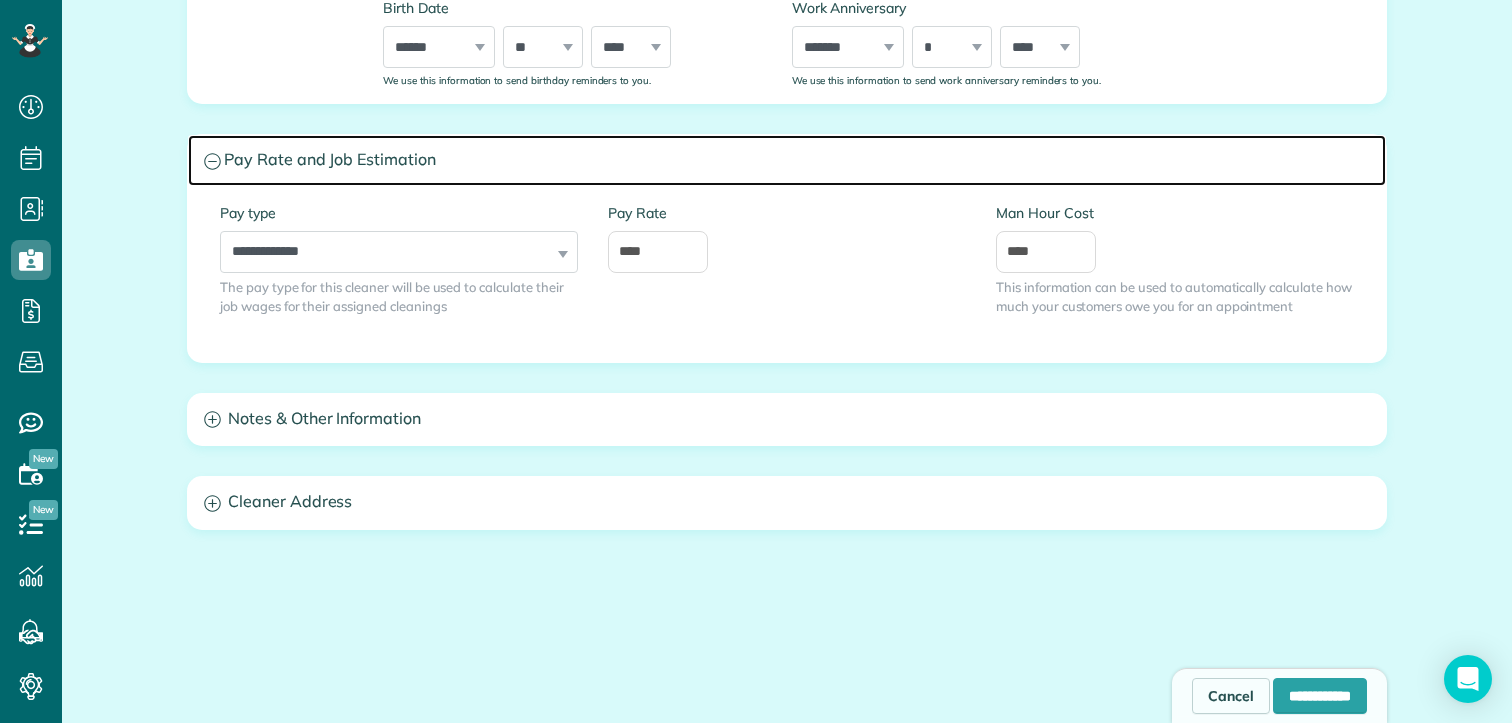 scroll, scrollTop: 751, scrollLeft: 0, axis: vertical 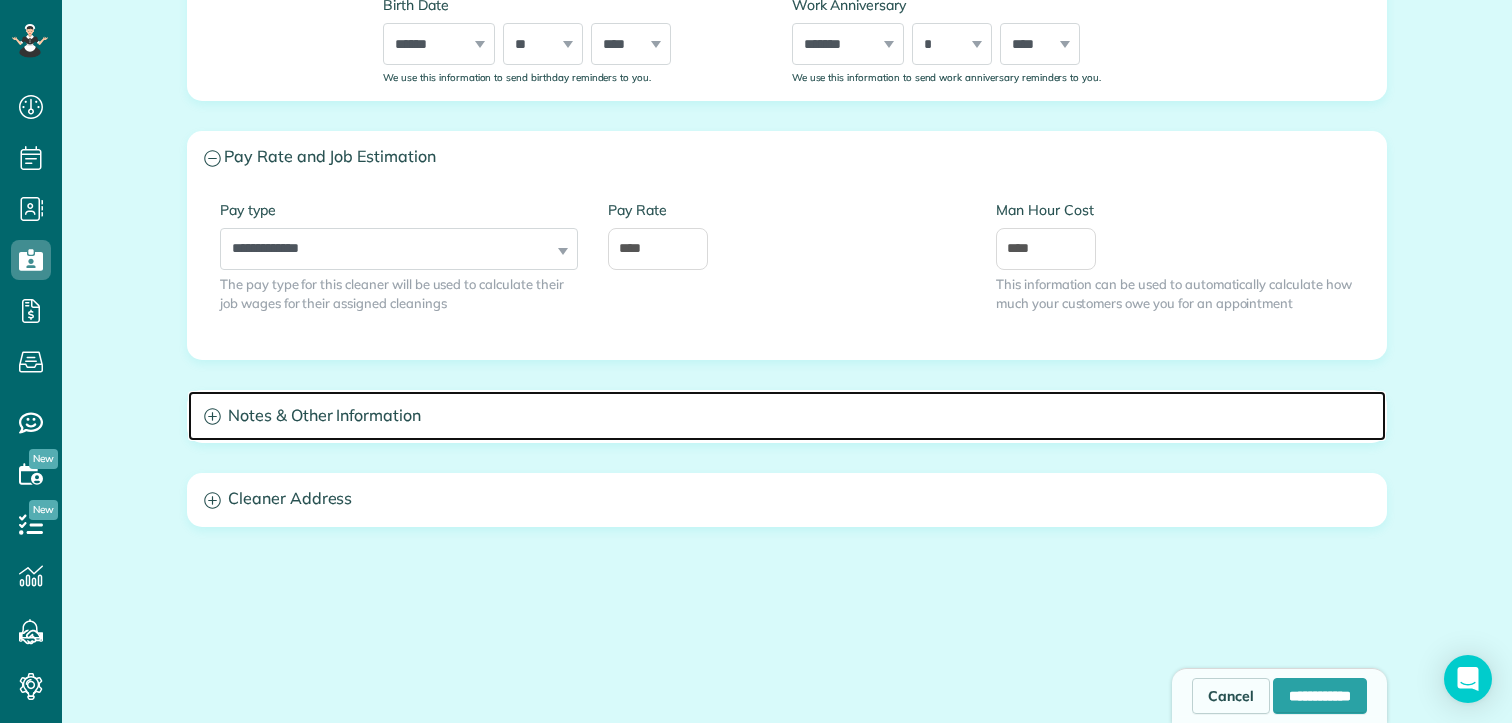 click on "Notes & Other Information" at bounding box center (787, 416) 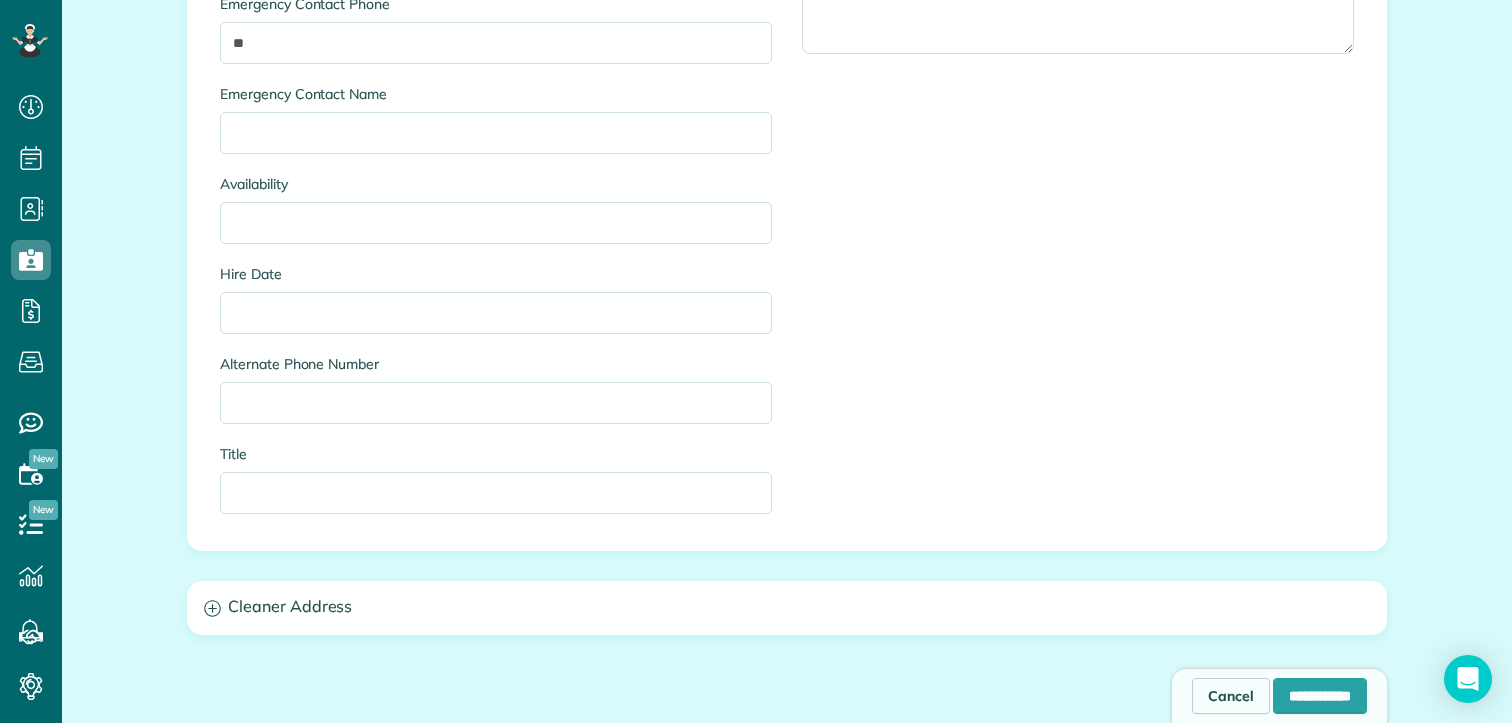 scroll, scrollTop: 1344, scrollLeft: 0, axis: vertical 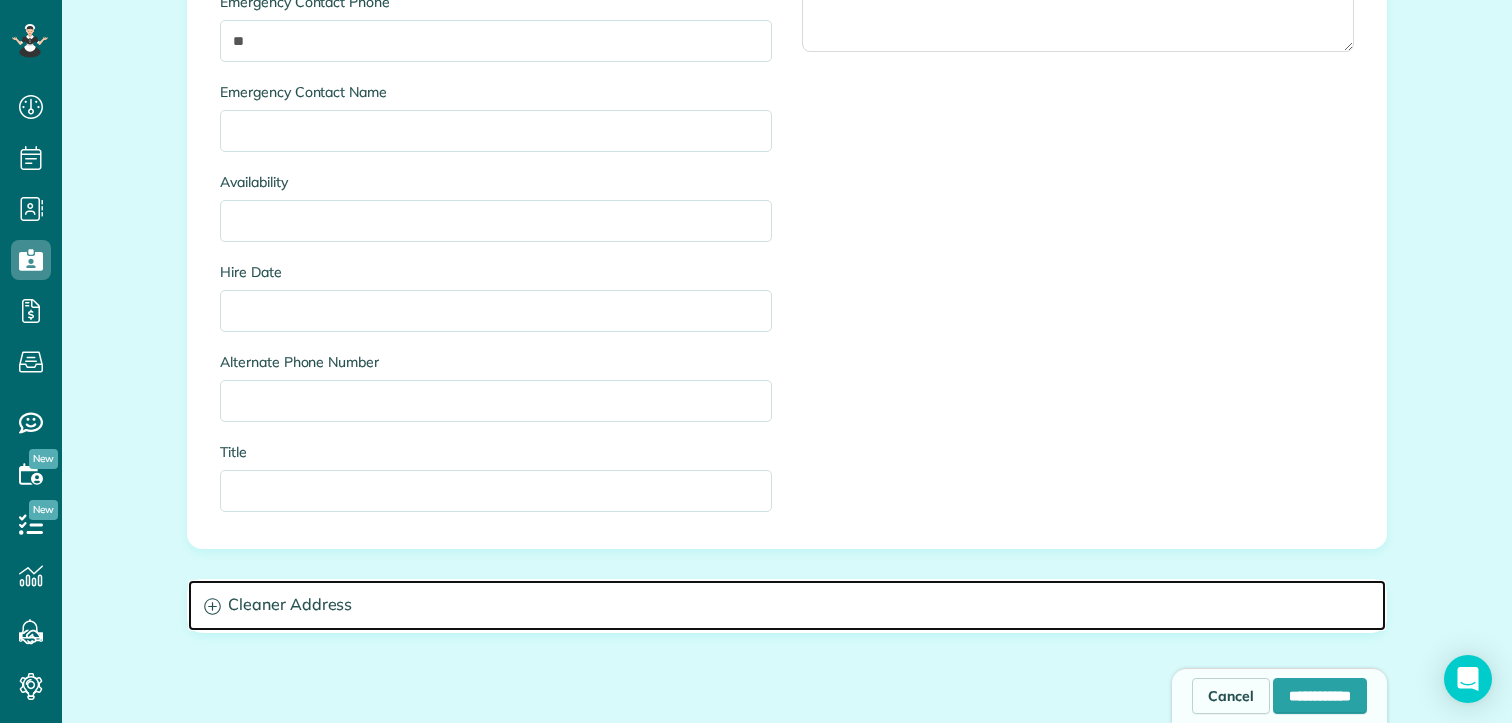 click on "Cleaner Address" at bounding box center (787, 605) 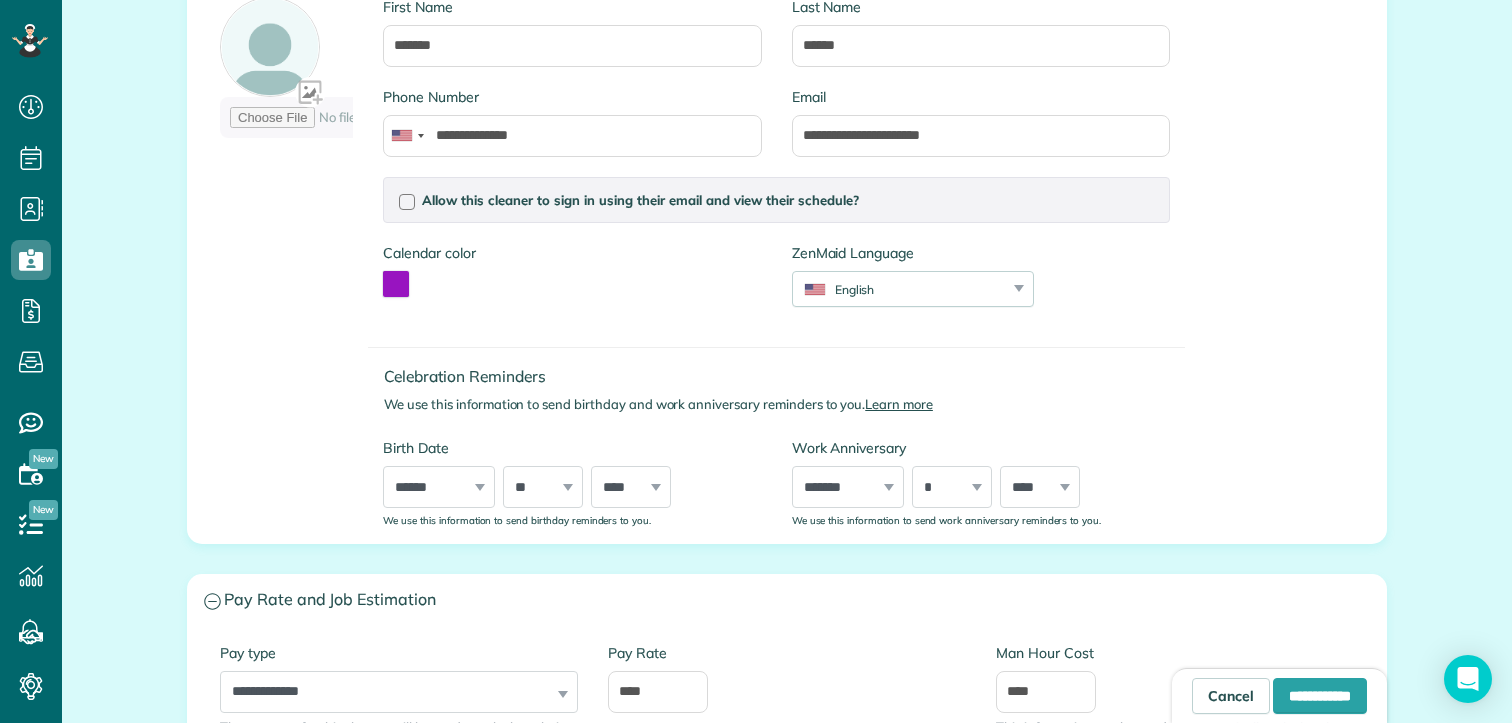 scroll, scrollTop: 0, scrollLeft: 0, axis: both 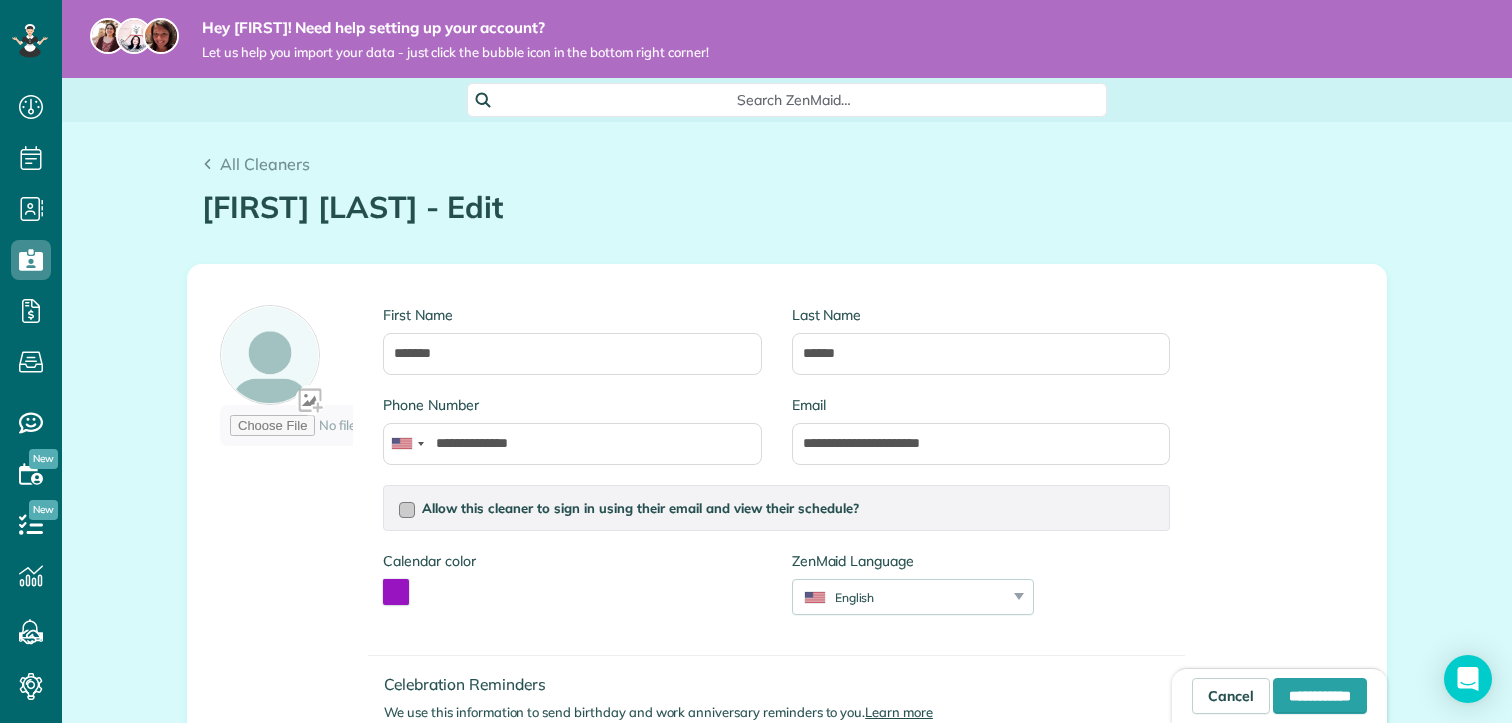 click at bounding box center (407, 510) 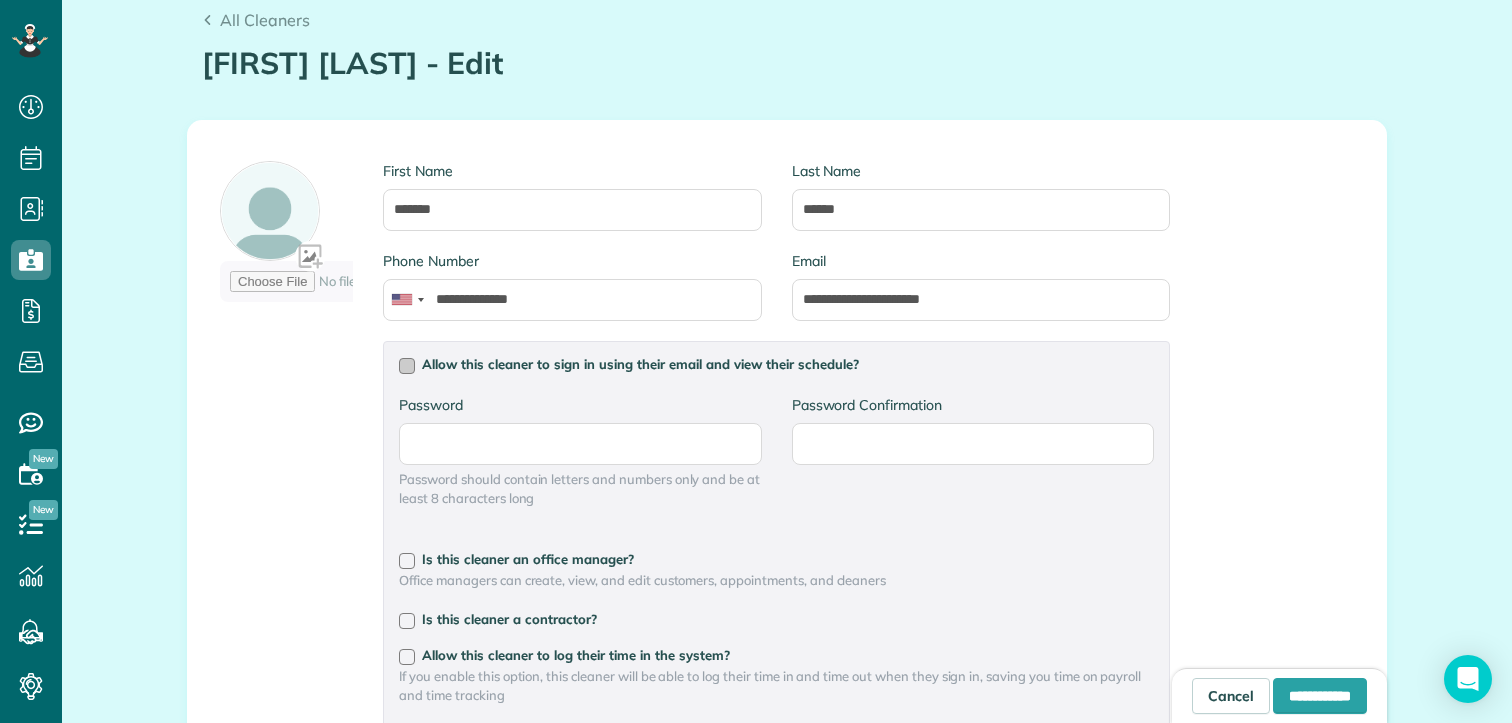 scroll, scrollTop: 146, scrollLeft: 0, axis: vertical 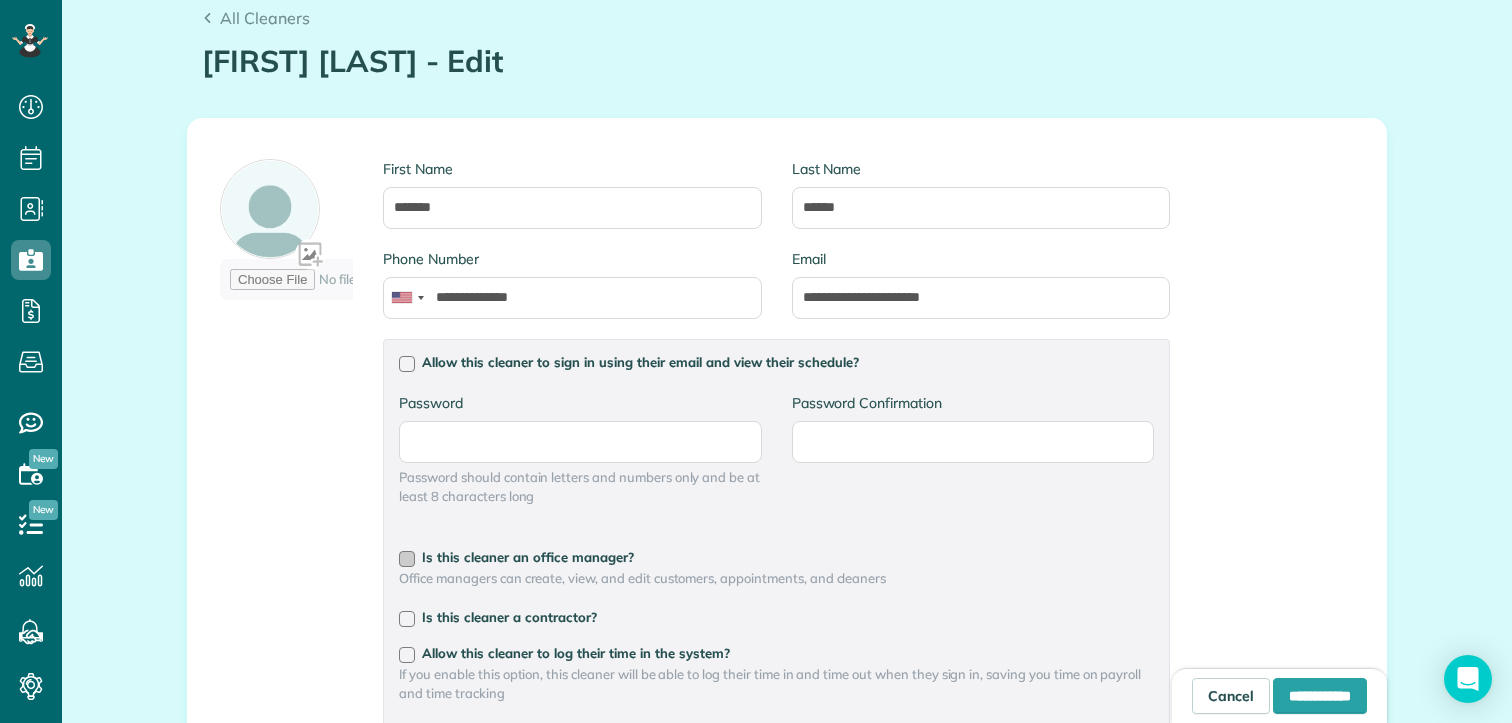 click at bounding box center [407, 559] 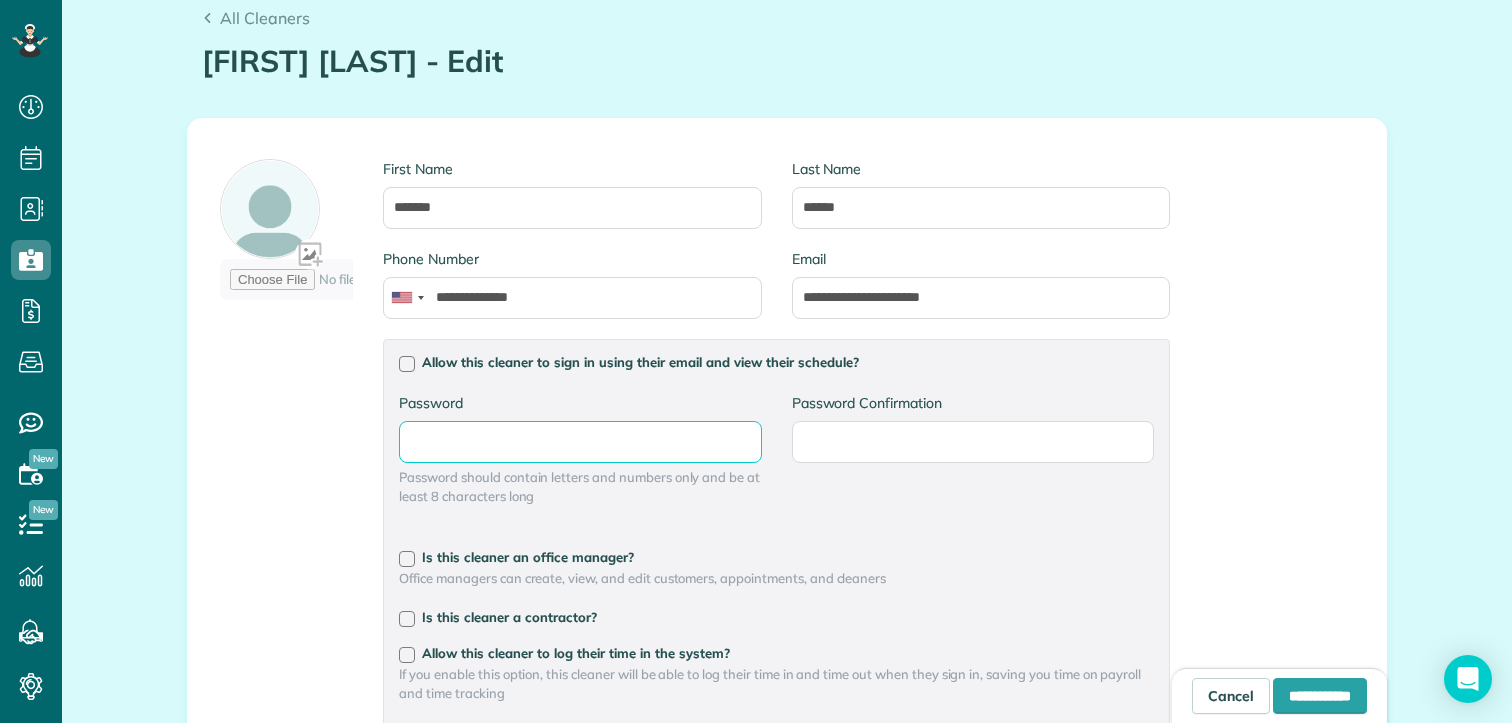 click on "Password" at bounding box center [0, 0] 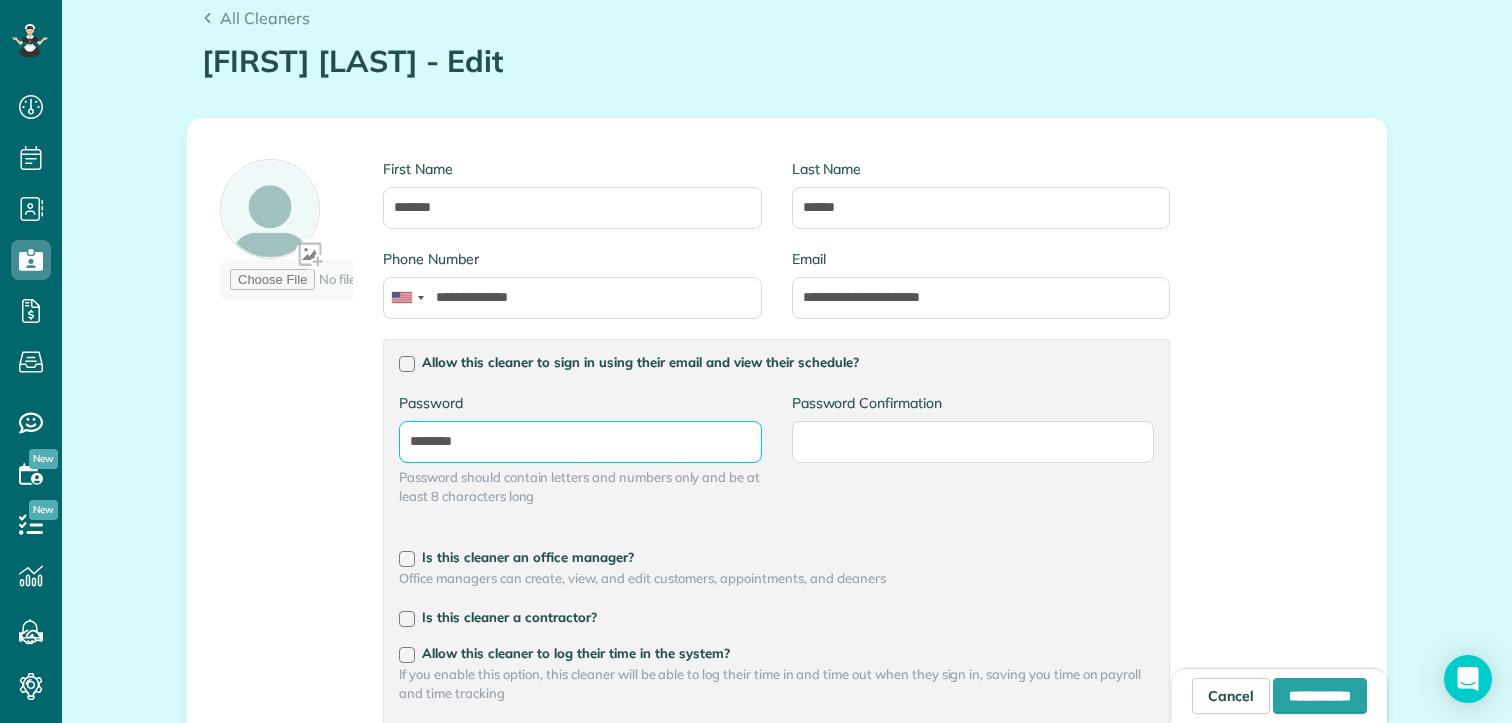 type on "********" 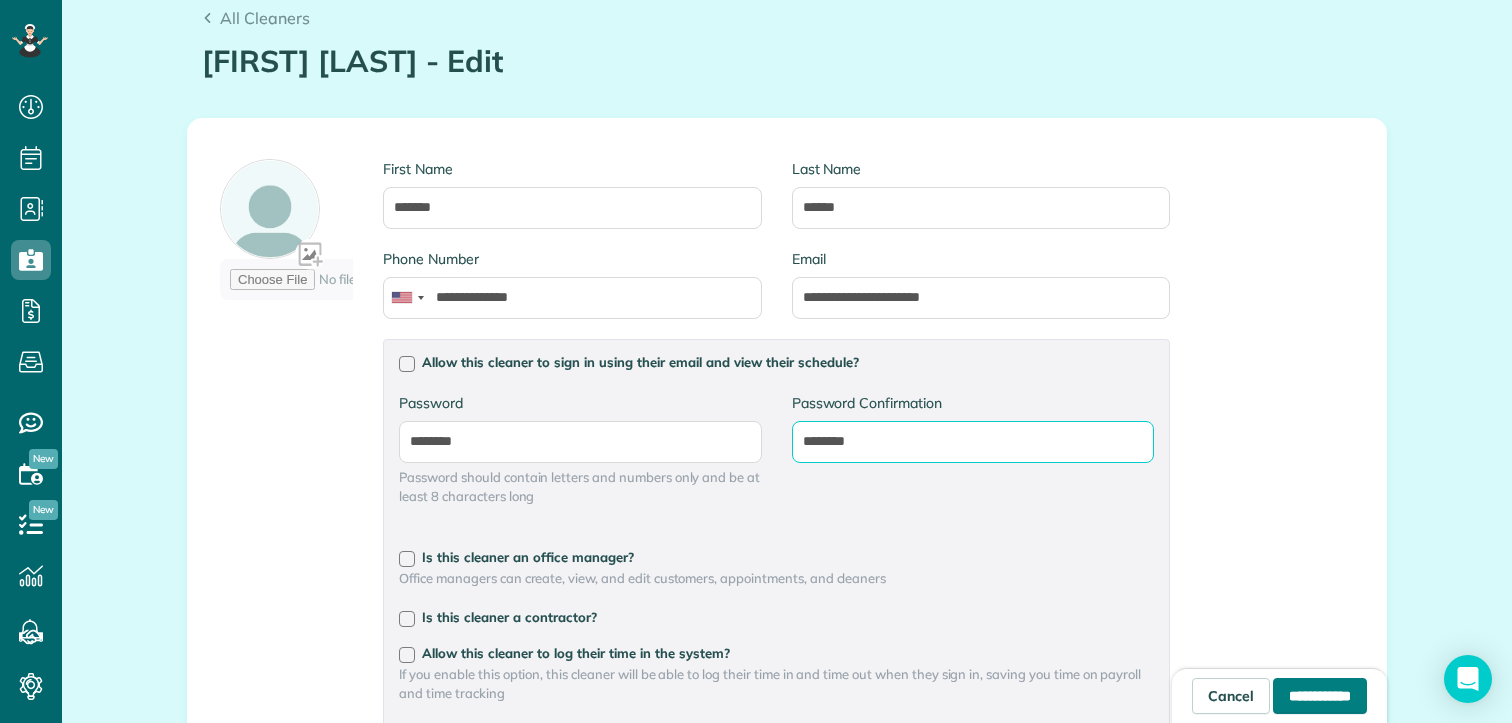 type on "********" 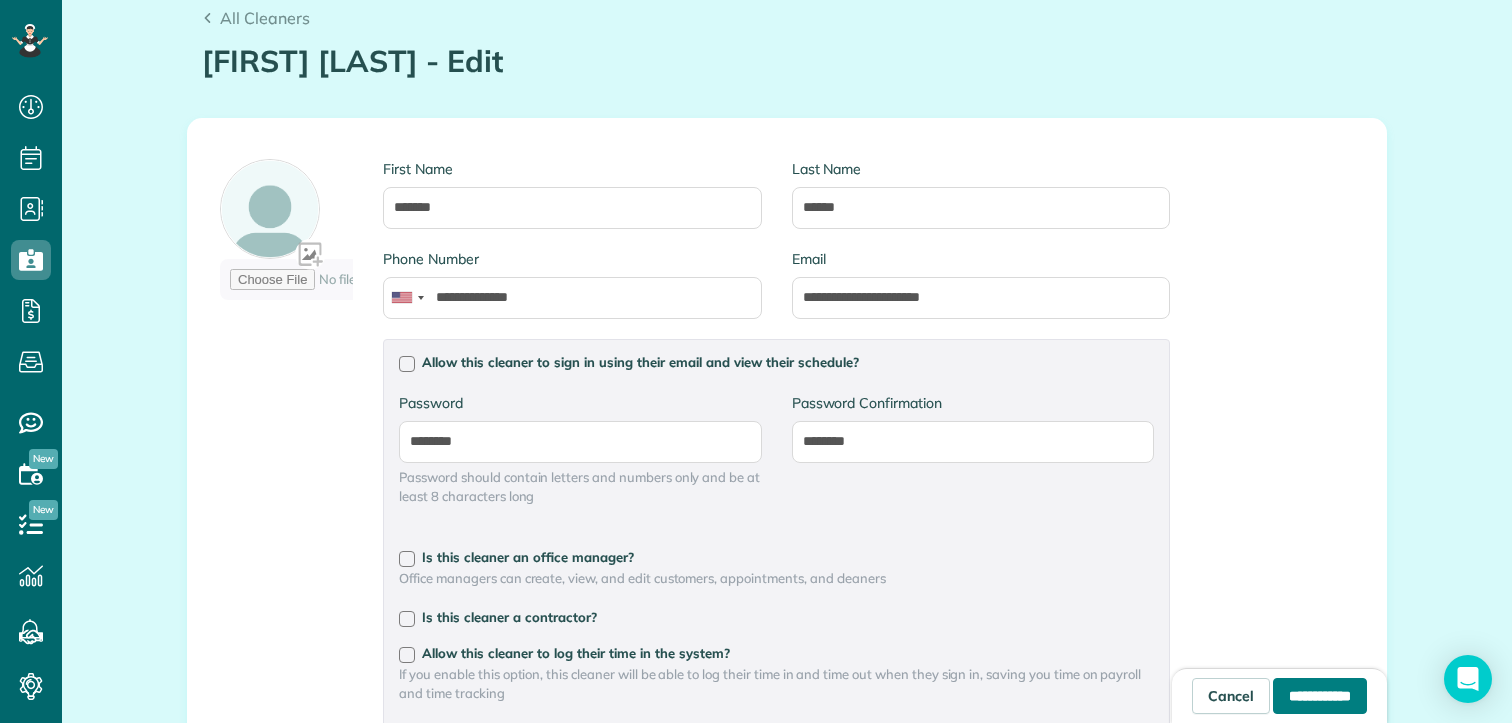click on "**********" at bounding box center [1320, 696] 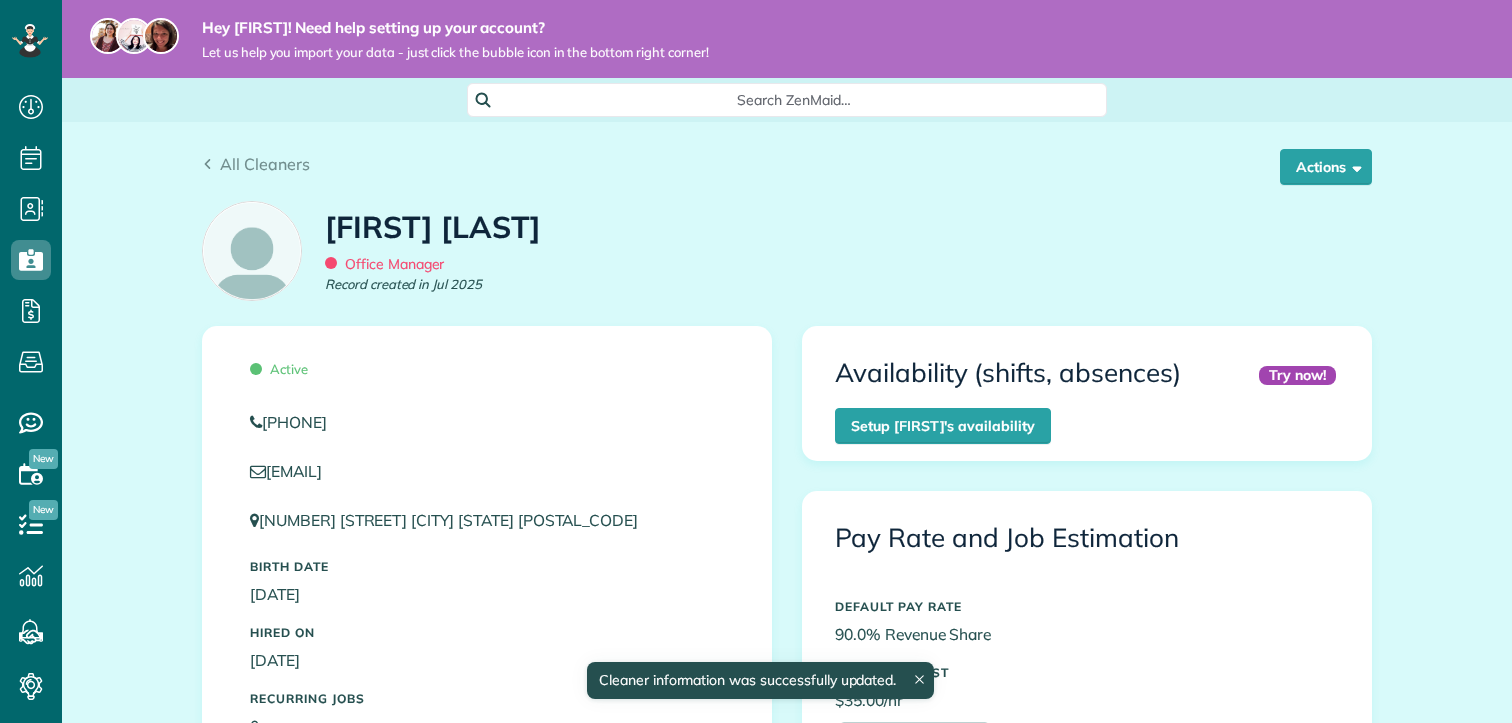 scroll, scrollTop: 0, scrollLeft: 0, axis: both 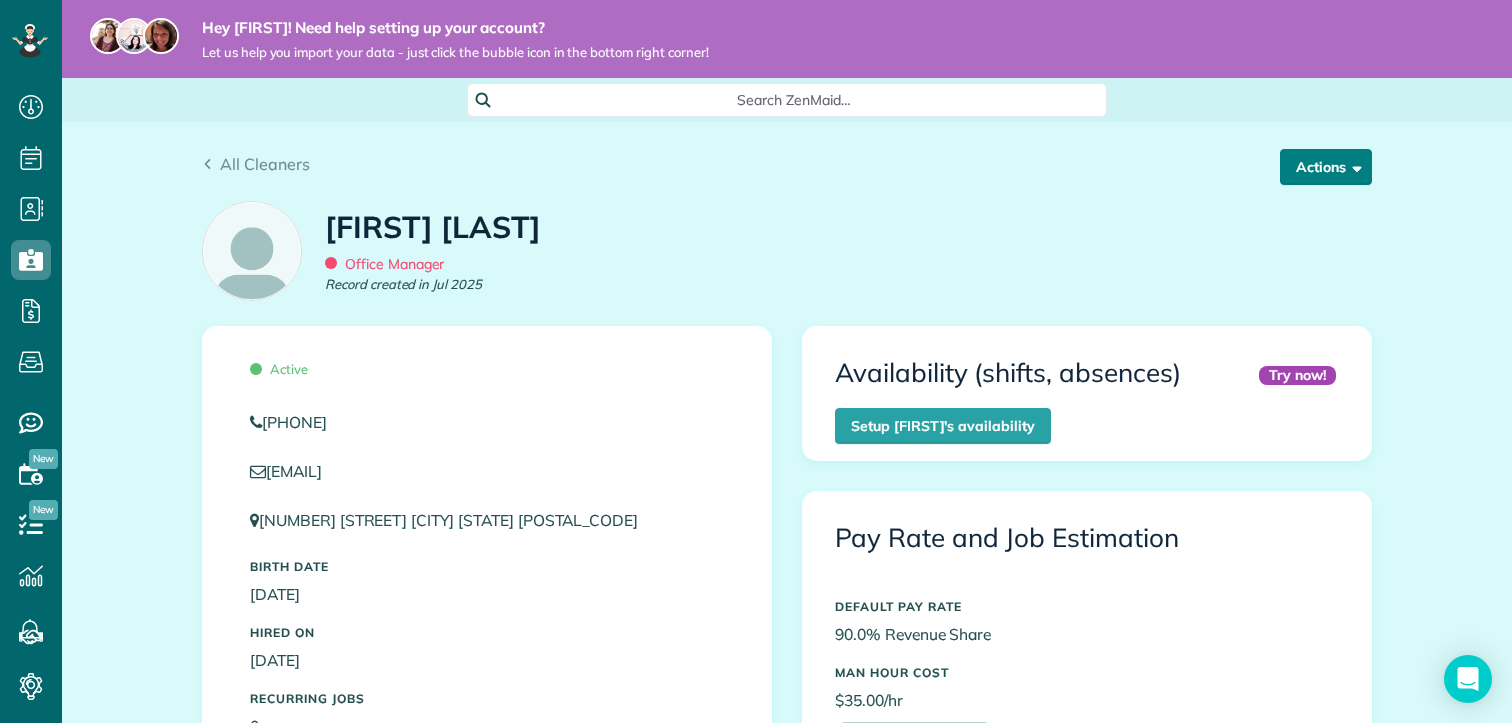 click at bounding box center (1353, 166) 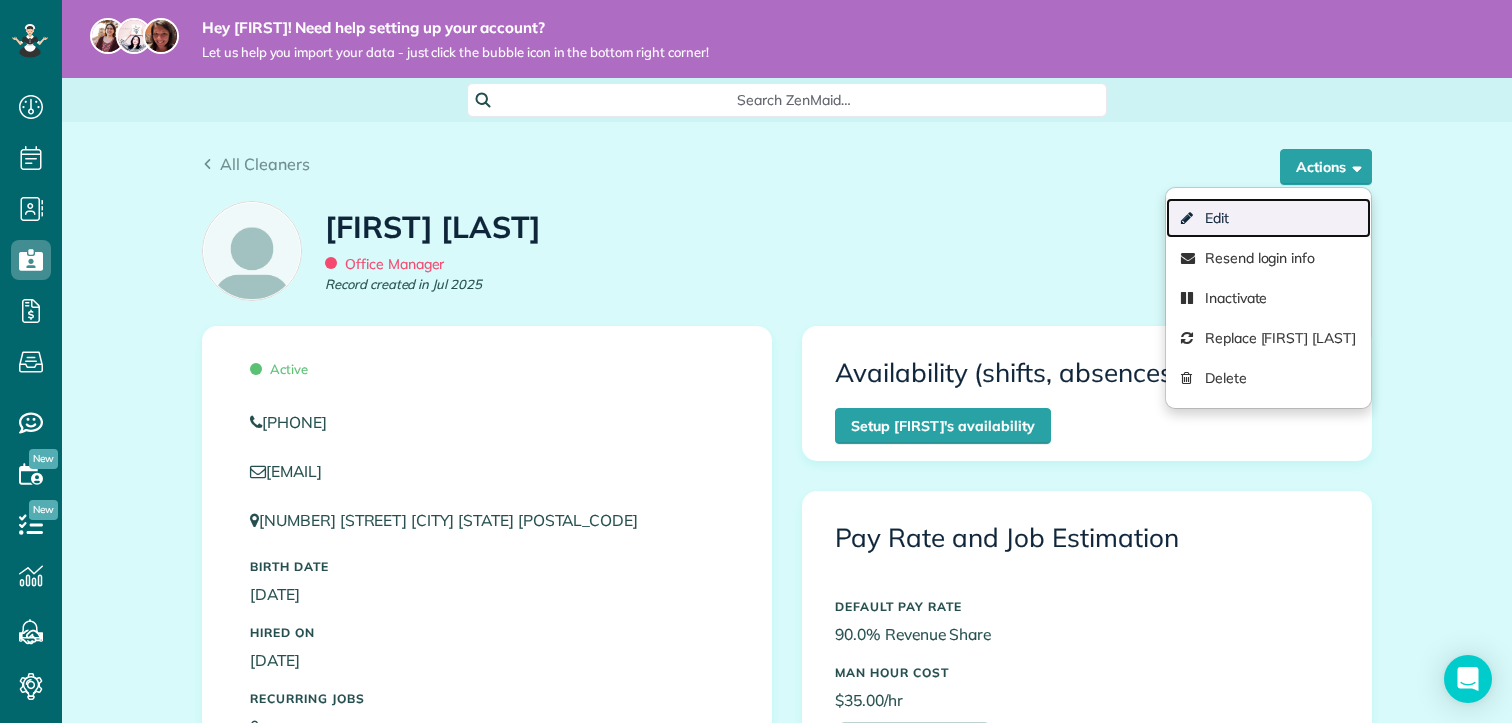 click on "Edit" at bounding box center (1268, 218) 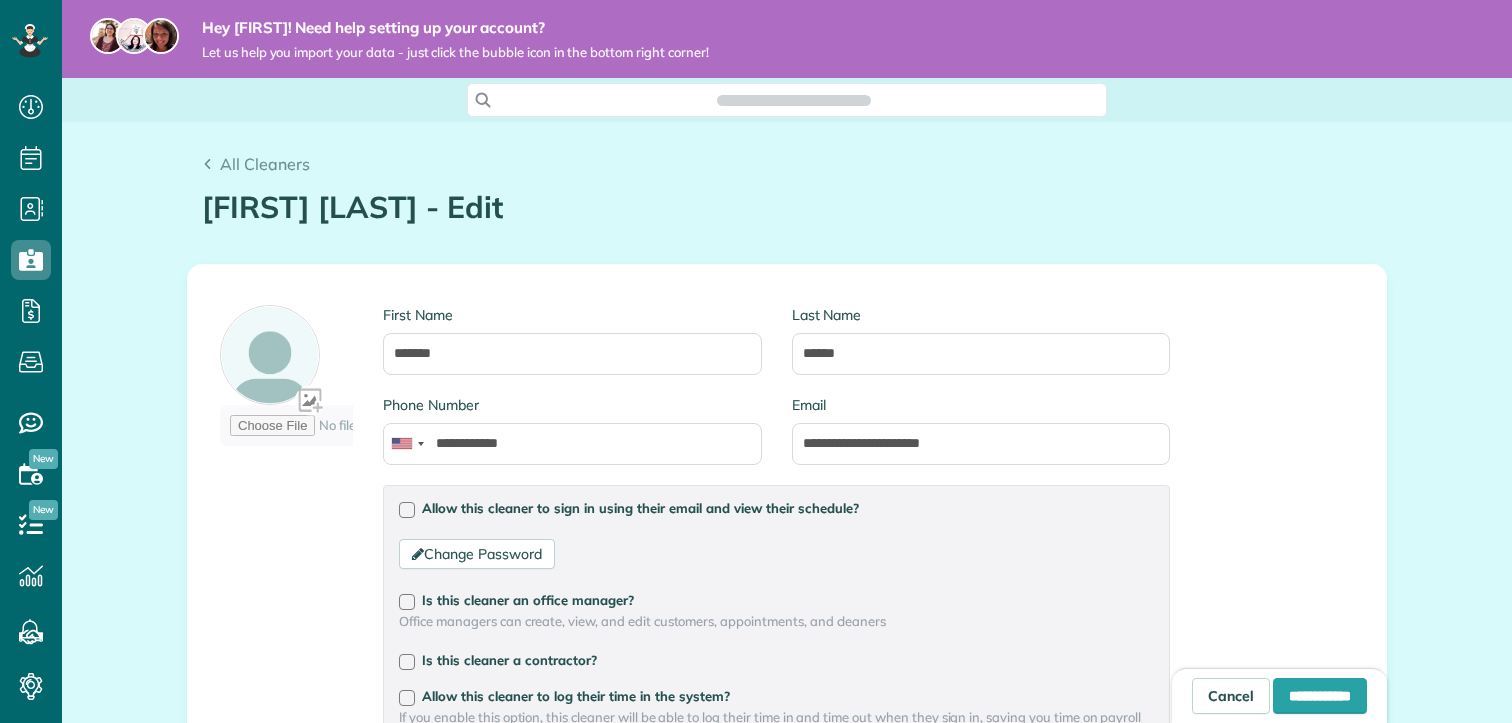 scroll, scrollTop: 0, scrollLeft: 0, axis: both 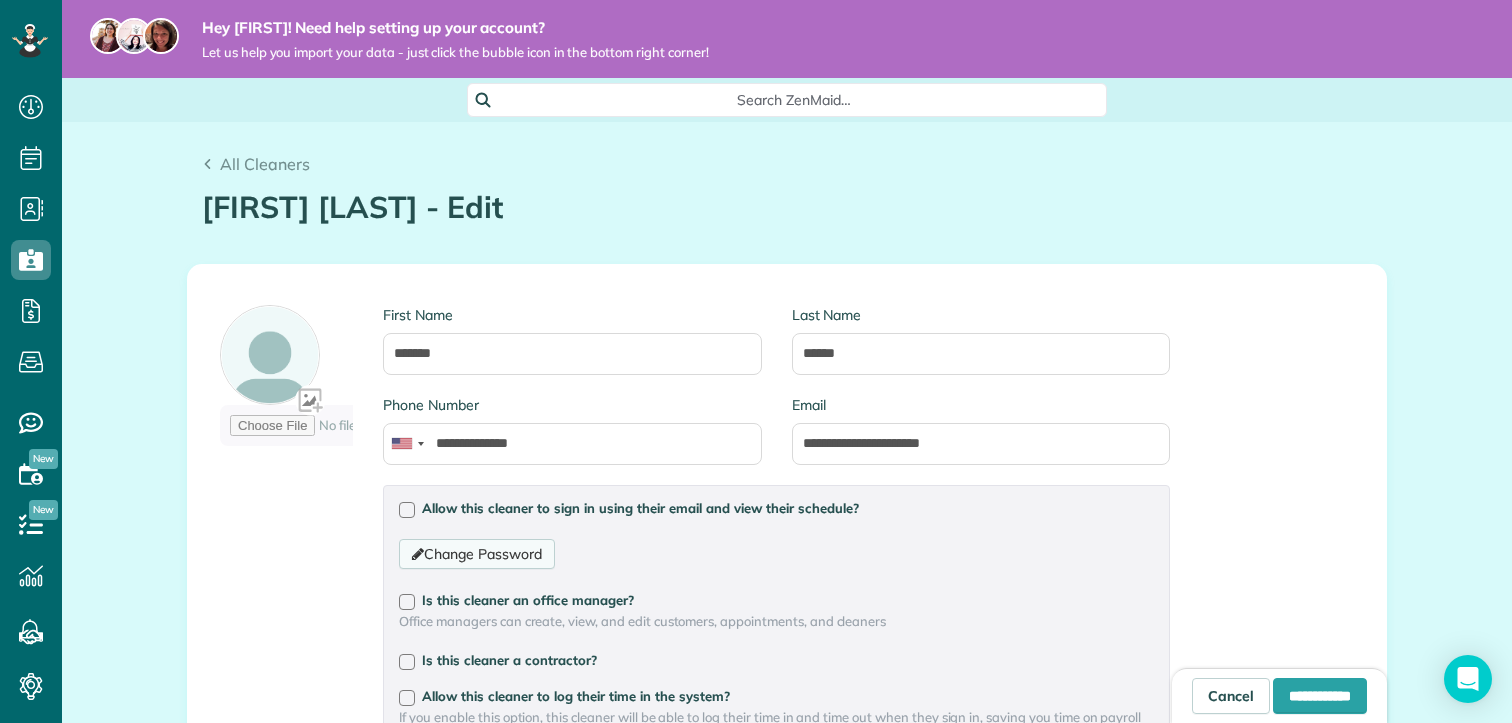 click on "Change Password" at bounding box center (476, 554) 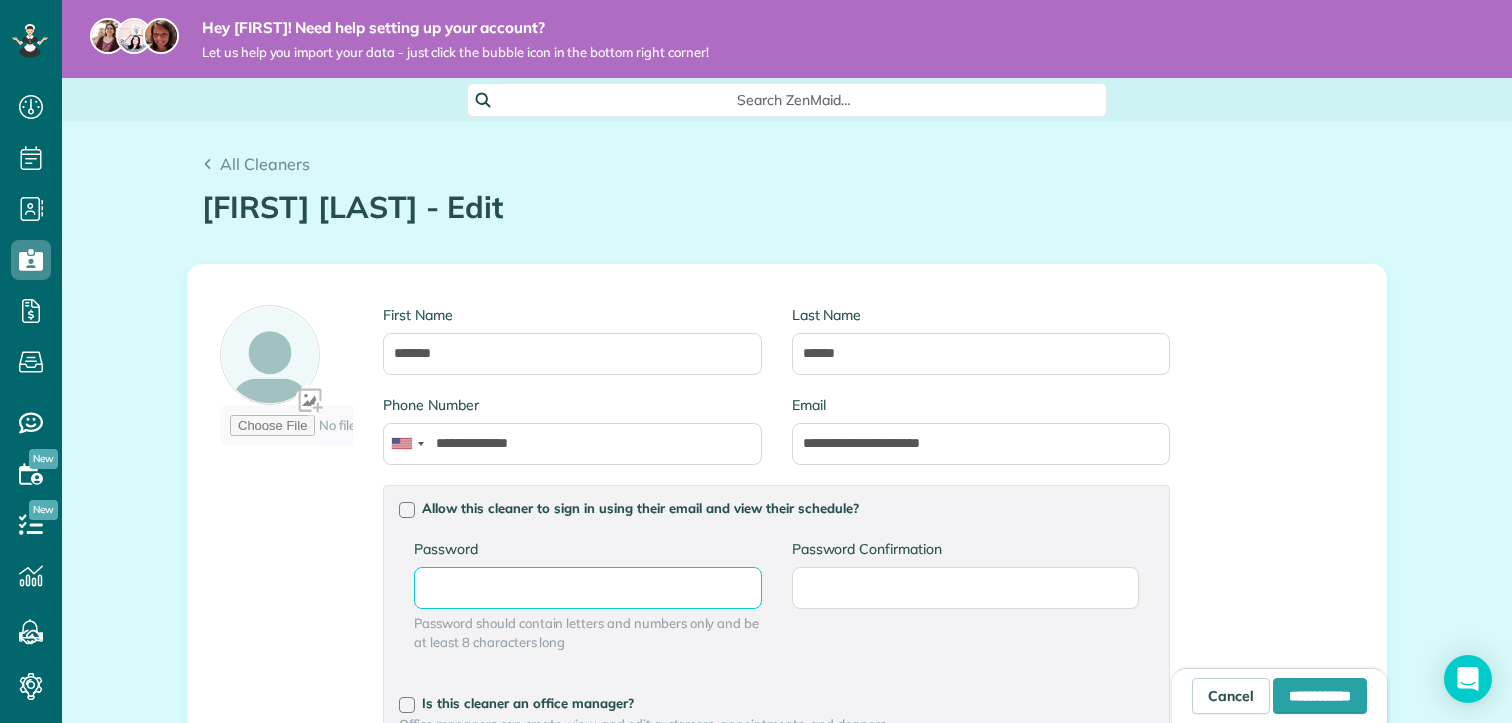 click on "Password" at bounding box center (0, 0) 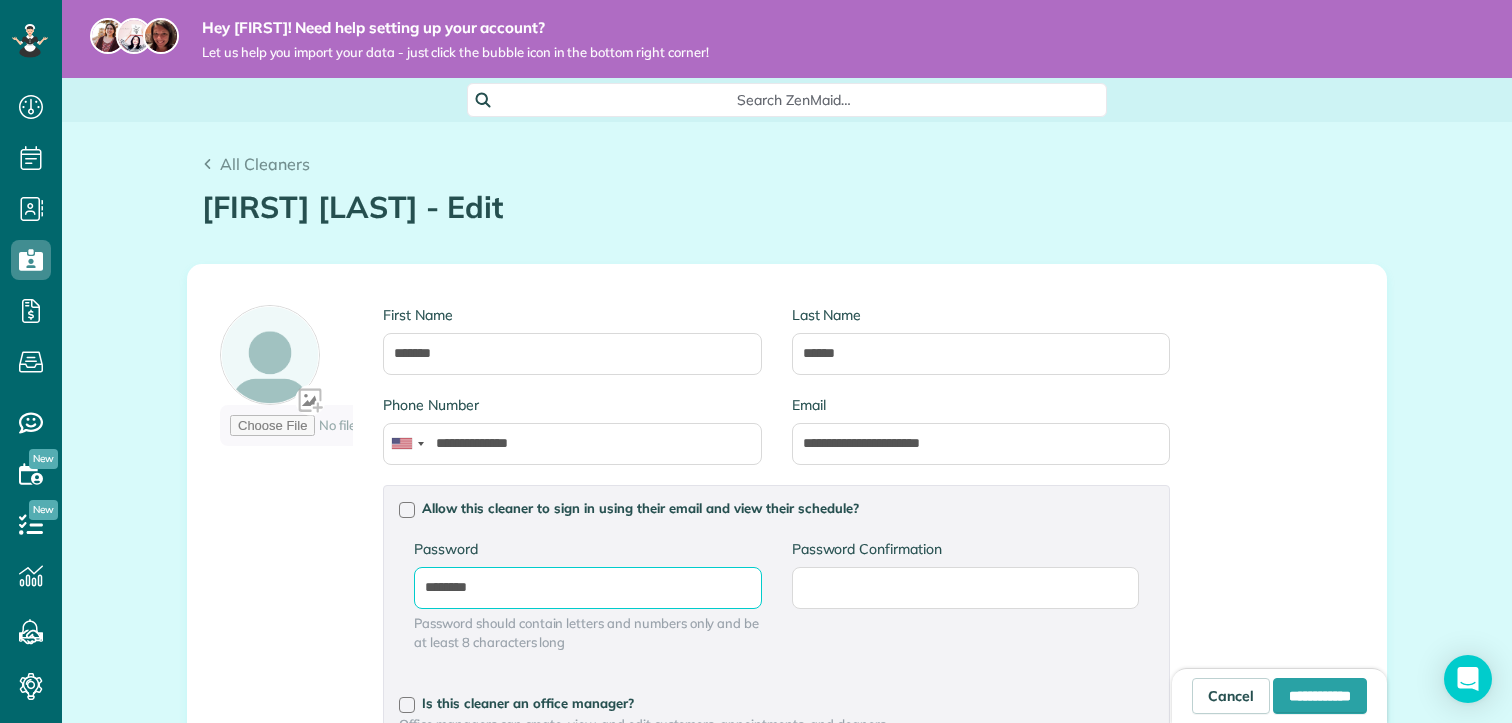 type on "********" 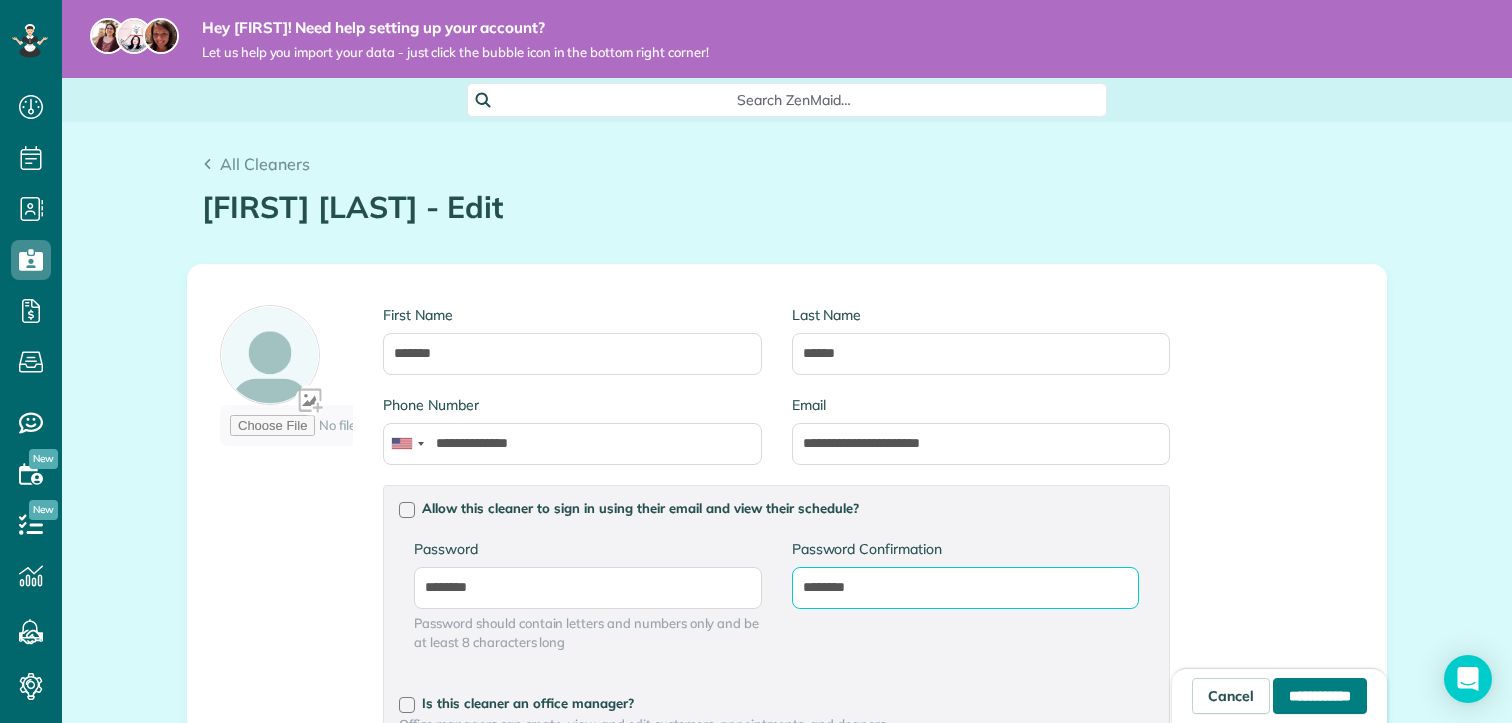 type on "********" 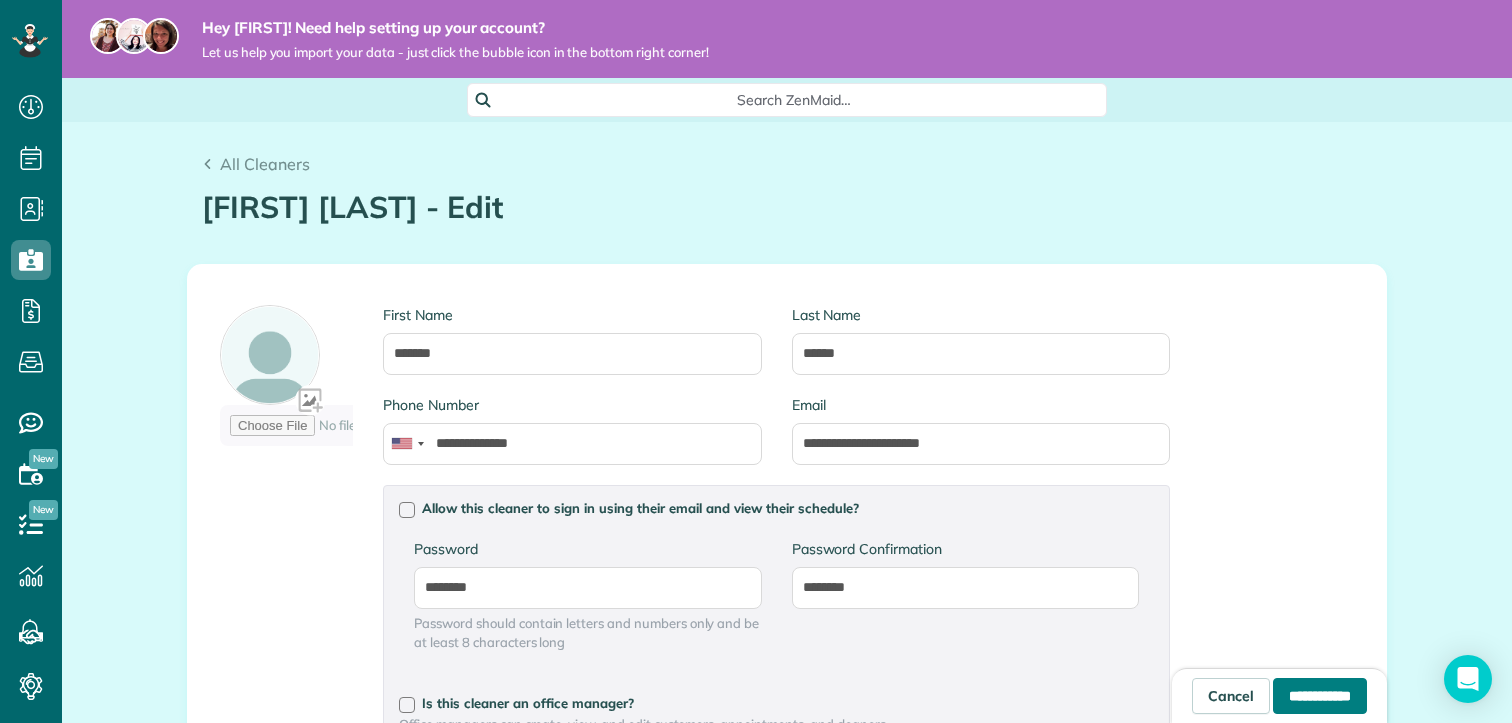 click on "**********" at bounding box center [1320, 696] 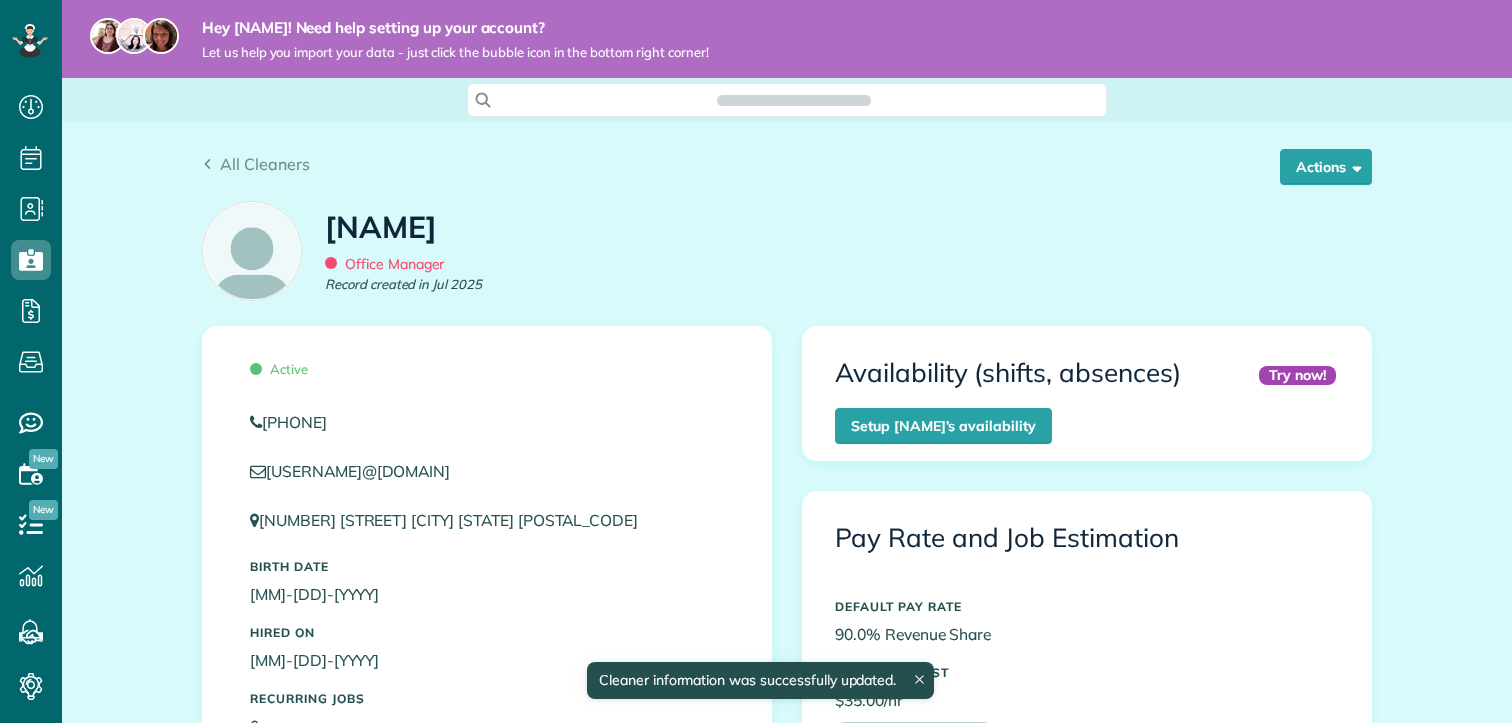 scroll, scrollTop: 0, scrollLeft: 0, axis: both 